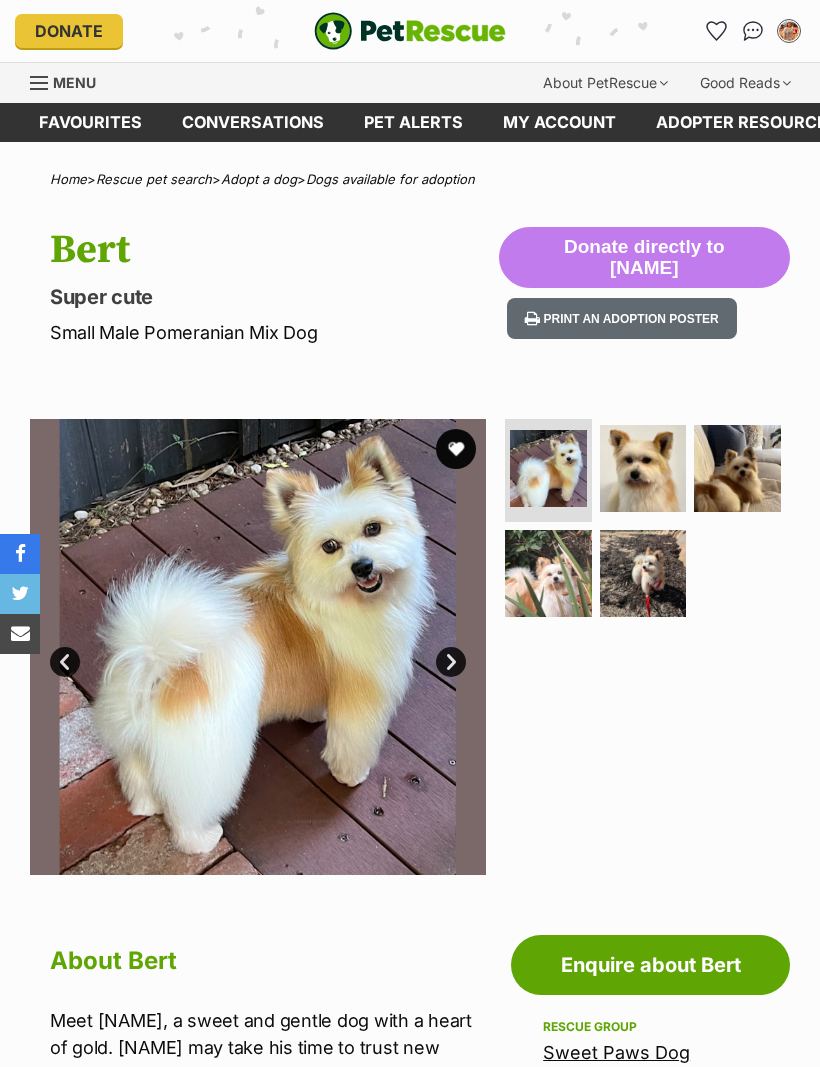 scroll, scrollTop: 0, scrollLeft: 0, axis: both 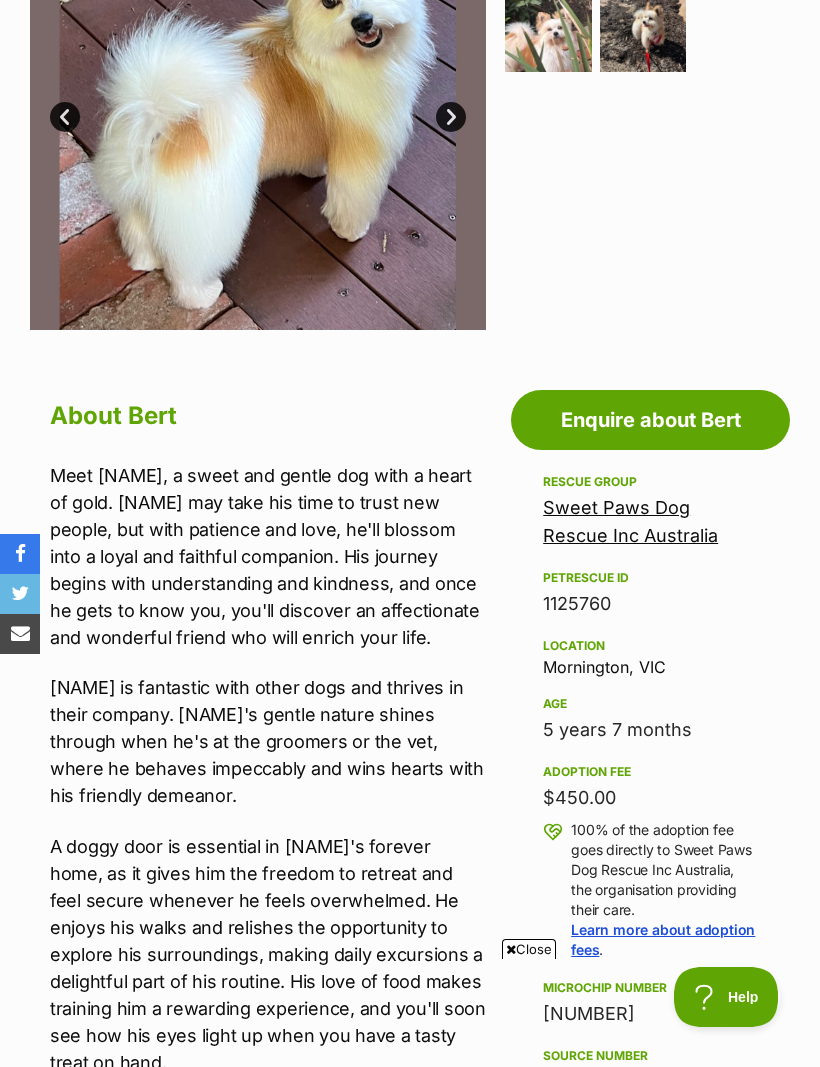 click on "A doggy door is essential in [NAME]'s forever home, as it gives him the freedom to retreat and feel secure whenever he feels overwhelmed. He enjoys his walks and relishes the opportunity to explore his surroundings, making daily excursions a delightful part of his routine. His love of food makes training him a rewarding experience, and you'll soon see how his eyes light up when you have a tasty treat on hand." at bounding box center (268, 954) 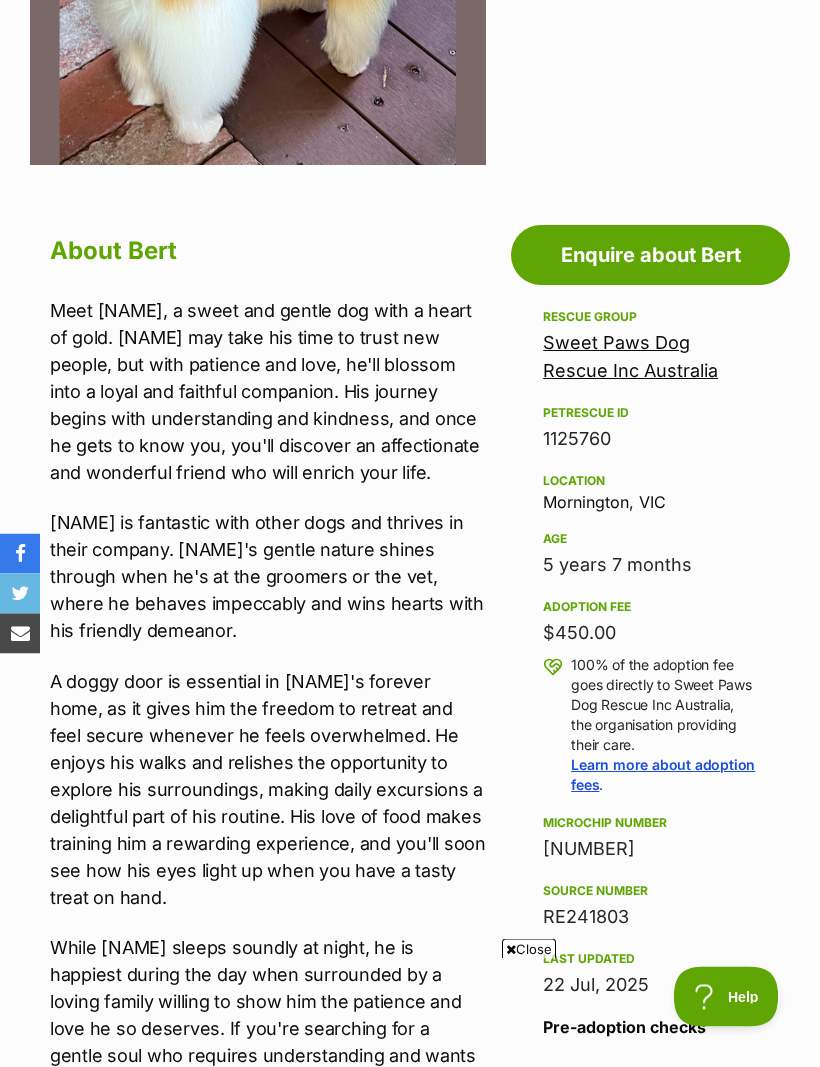 scroll, scrollTop: 713, scrollLeft: 0, axis: vertical 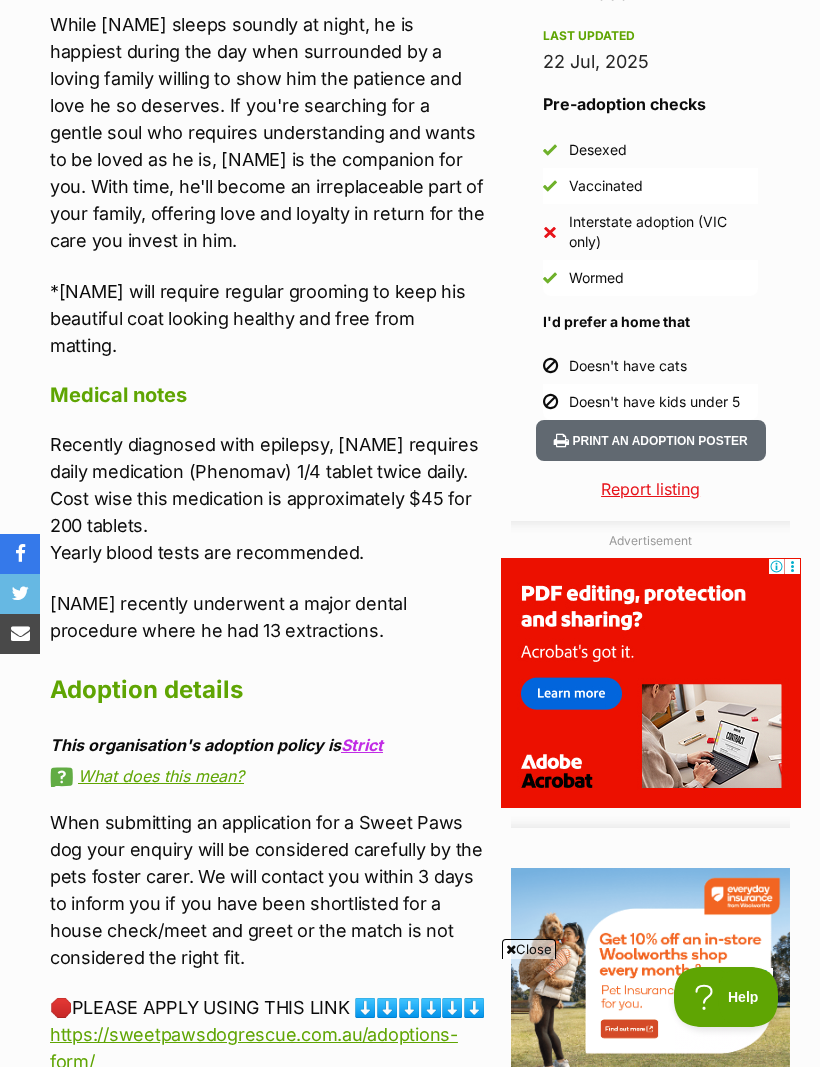 click on "What does this mean?" at bounding box center [268, 776] 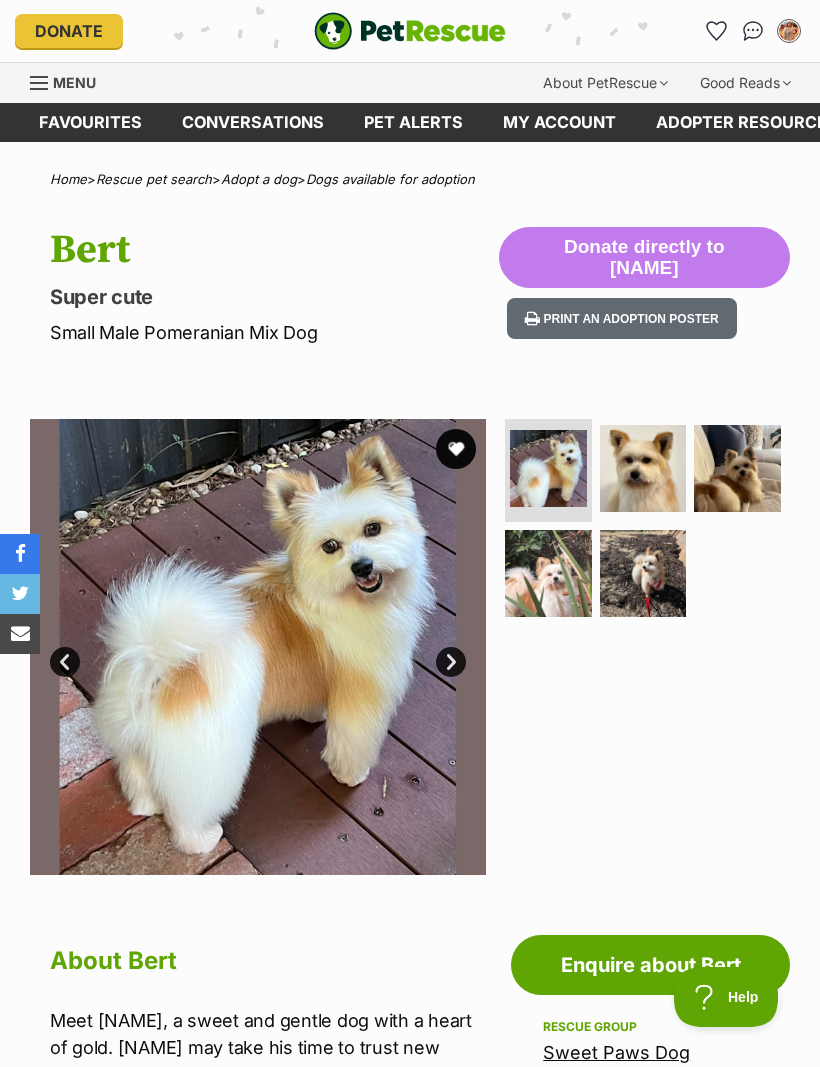 scroll, scrollTop: 0, scrollLeft: 0, axis: both 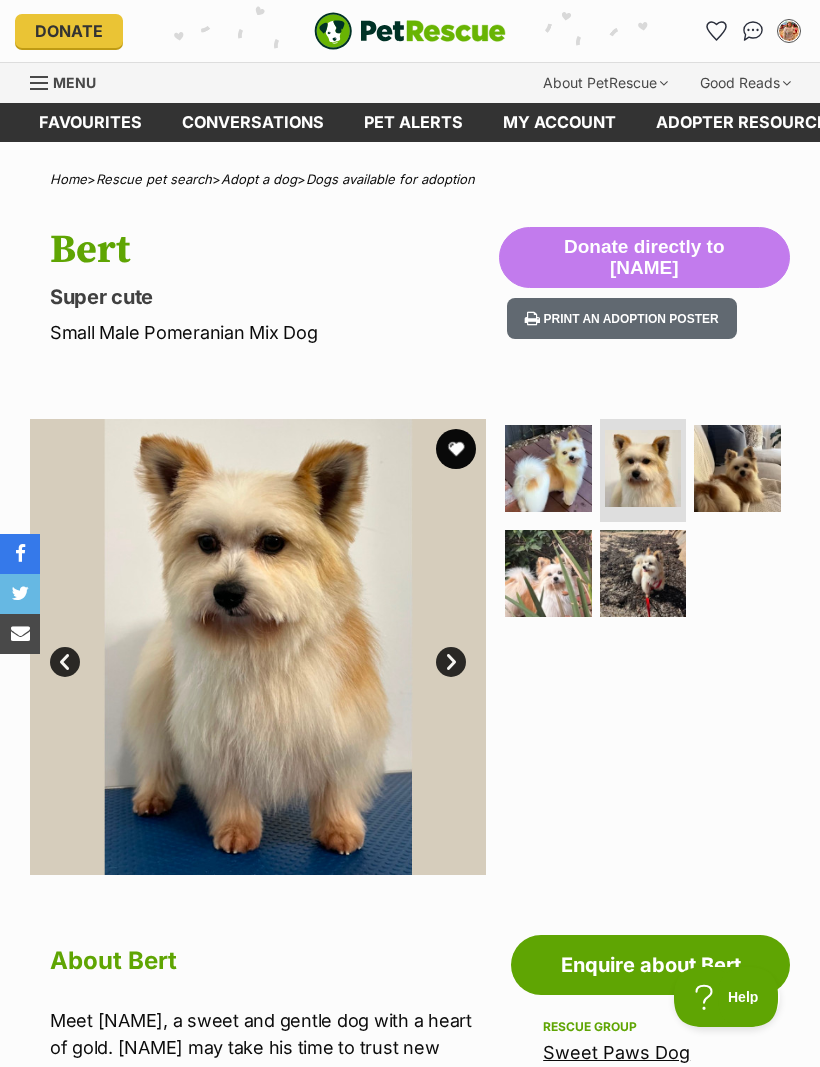 click at bounding box center [737, 468] 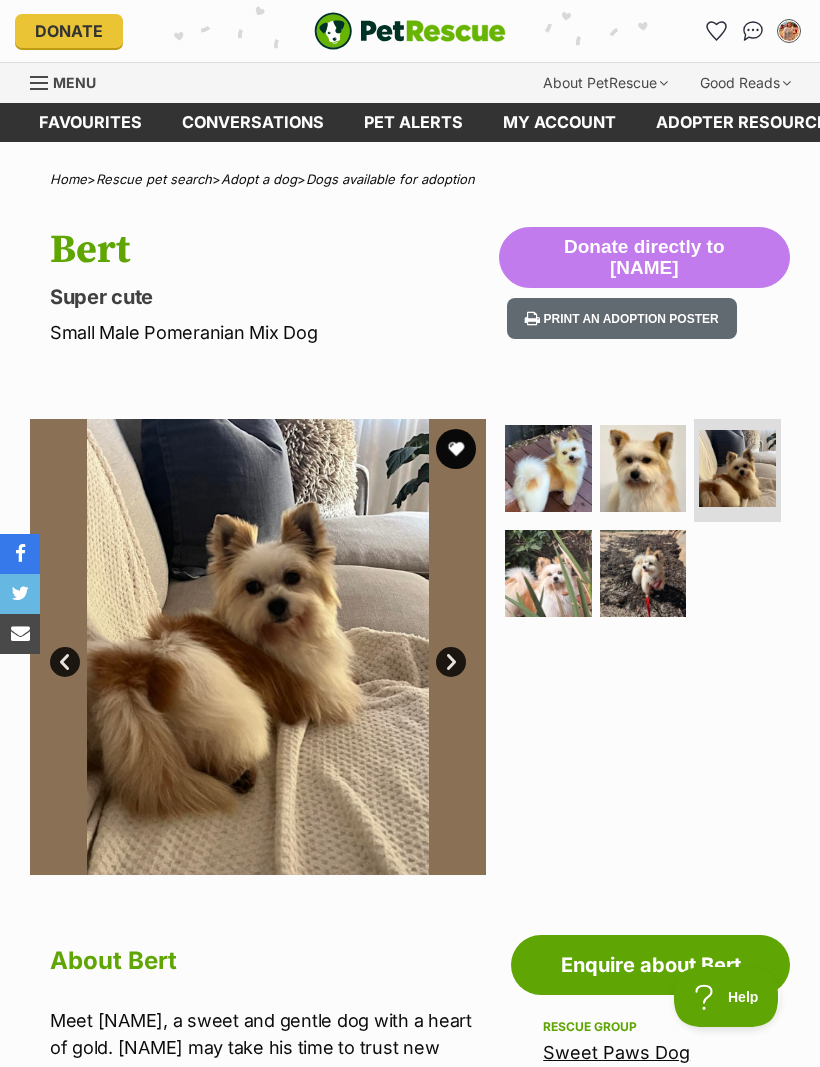 click at bounding box center [548, 573] 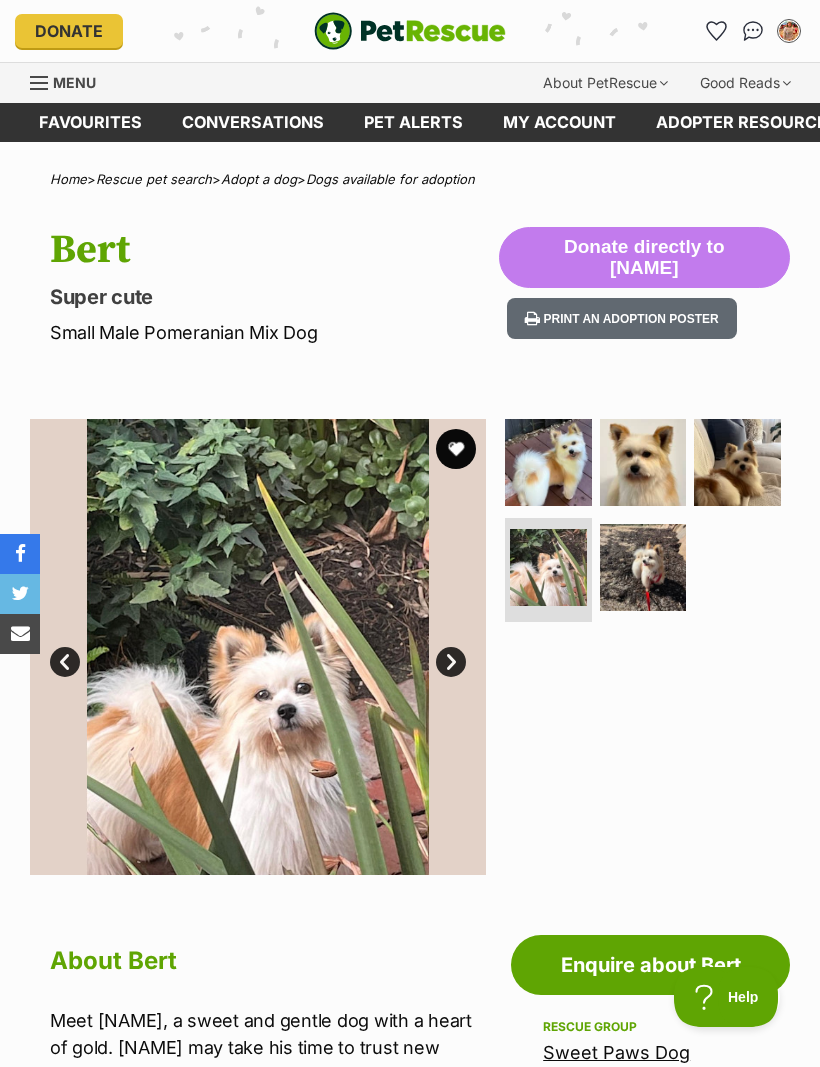 click at bounding box center [643, 567] 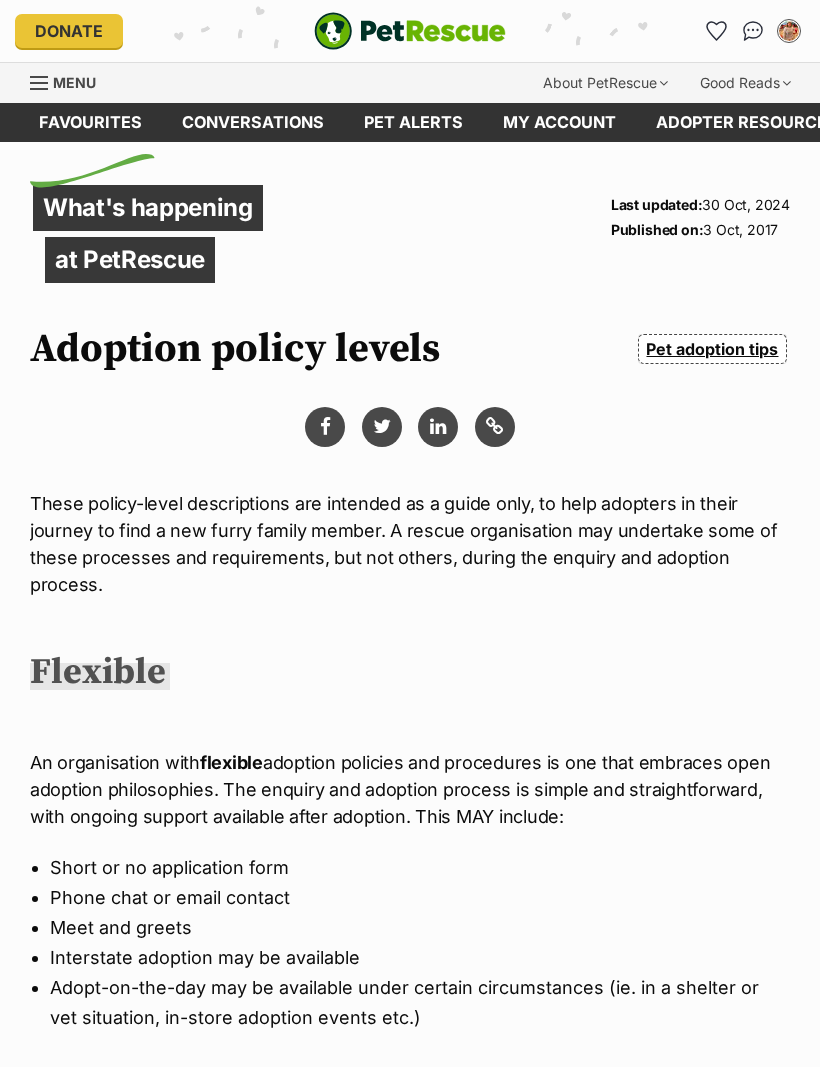 scroll, scrollTop: 0, scrollLeft: 0, axis: both 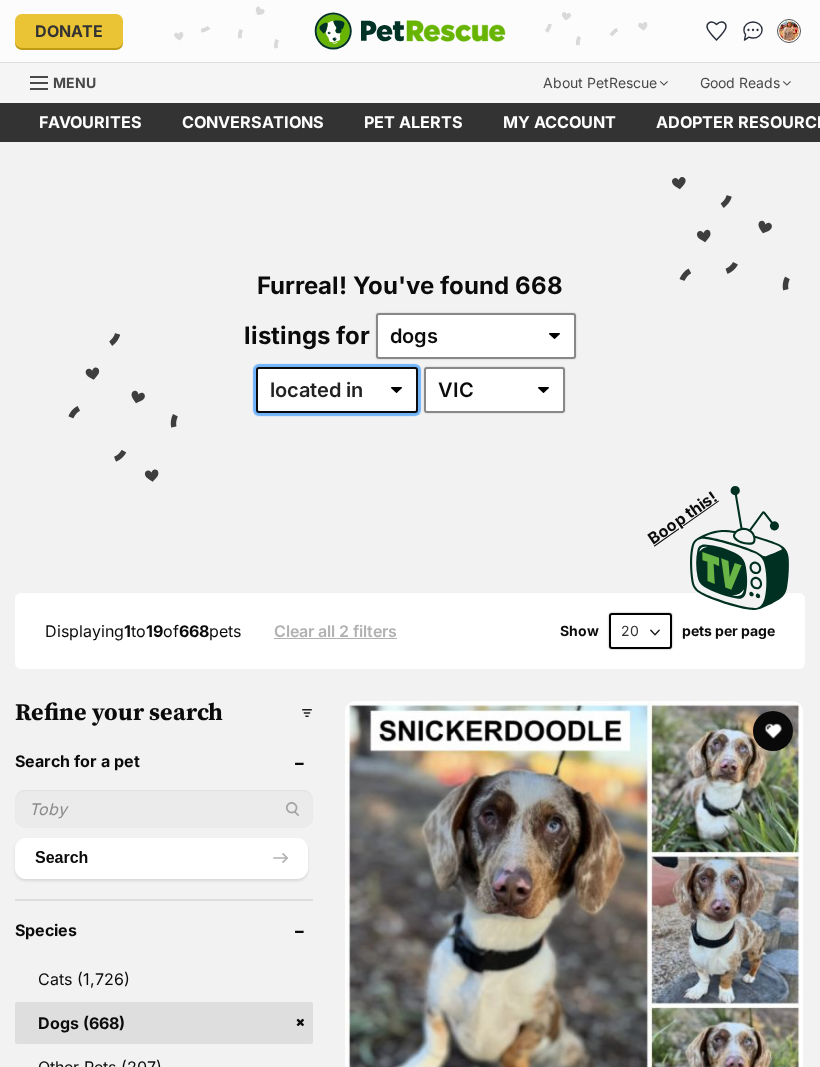 click on "available in
located in" at bounding box center (337, 390) 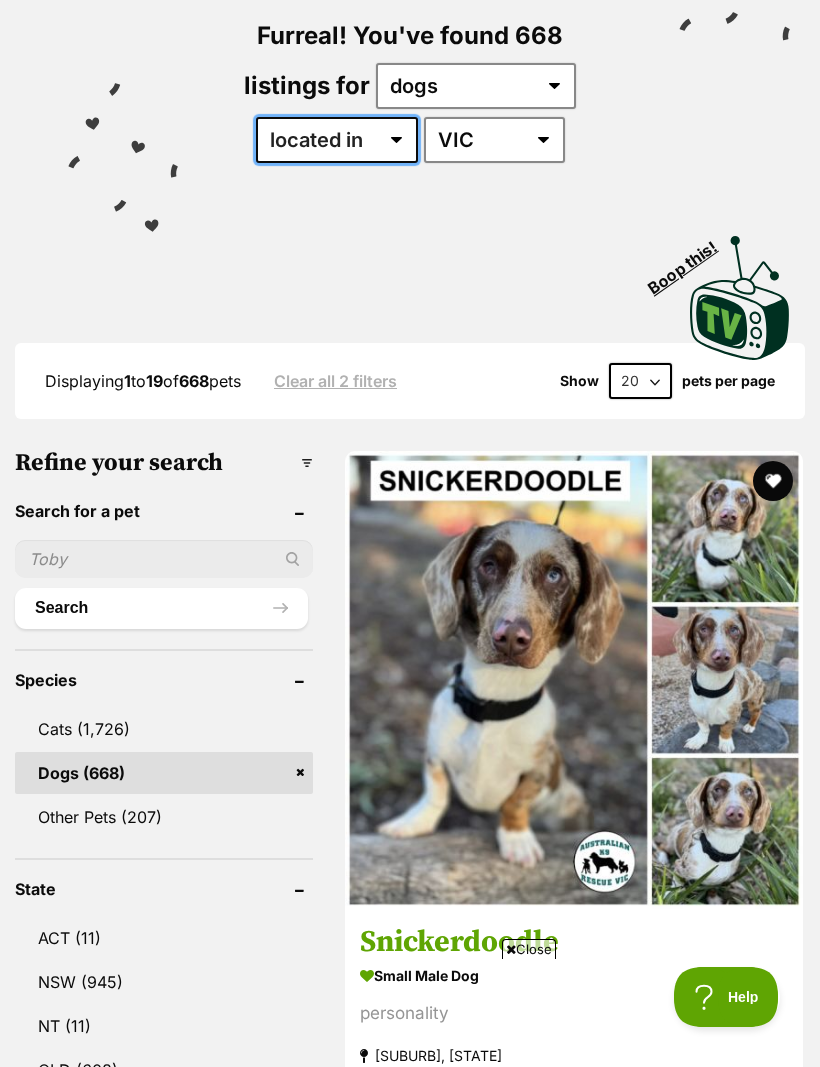 scroll, scrollTop: 248, scrollLeft: 0, axis: vertical 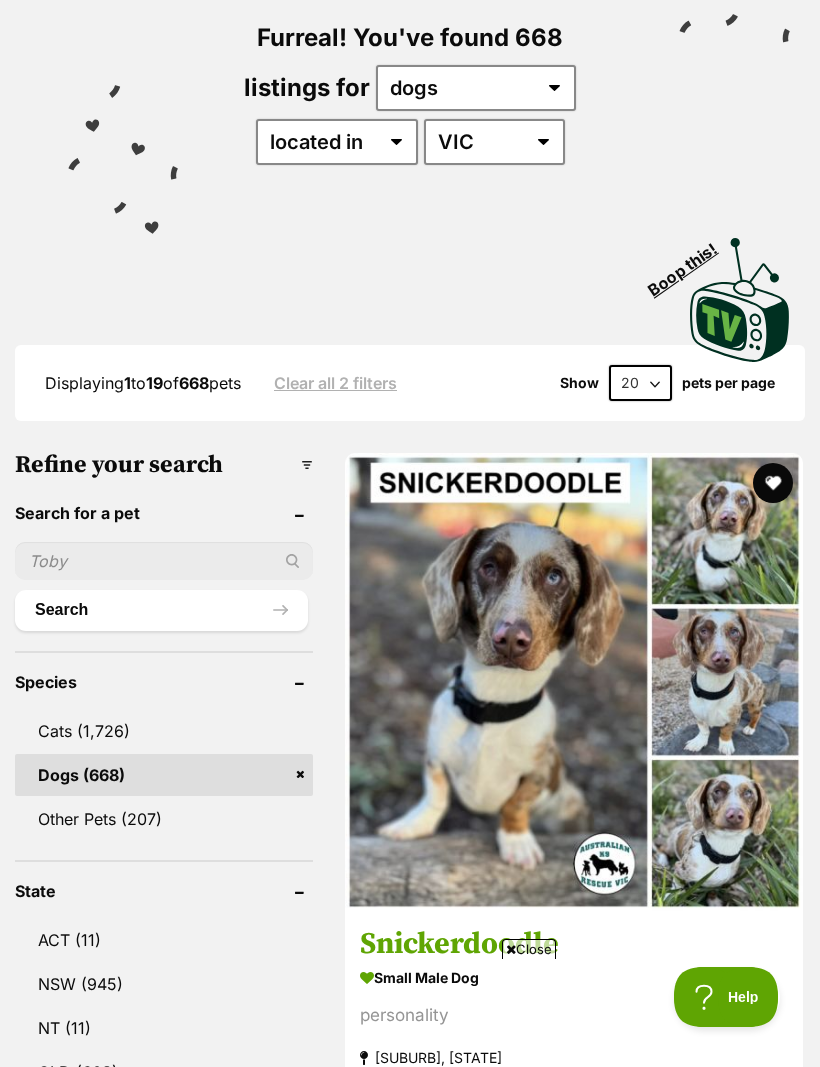click at bounding box center (164, 561) 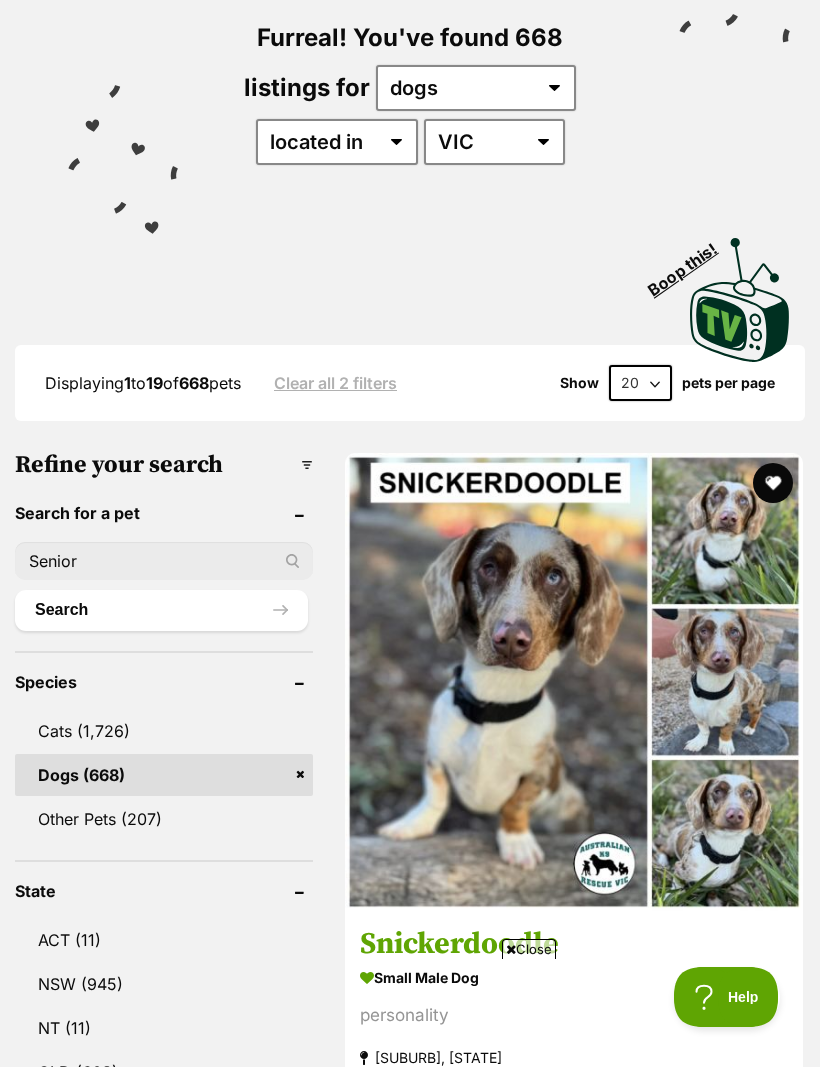 type on "Senior" 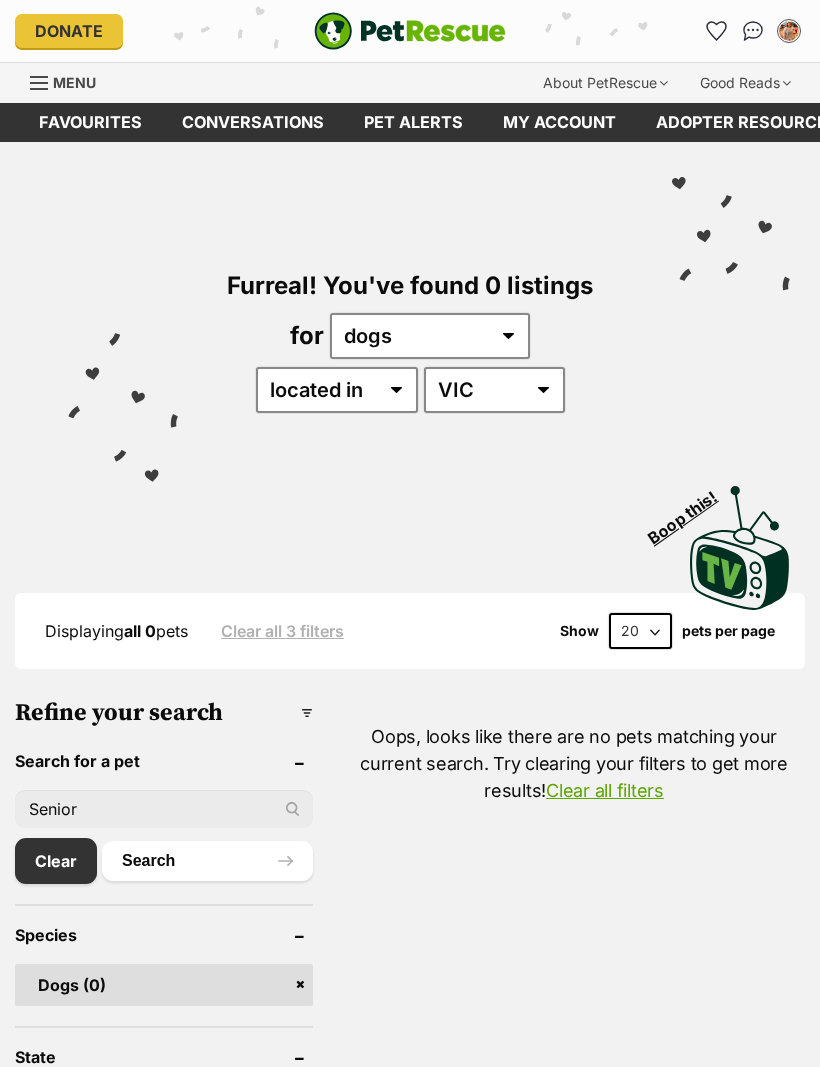 scroll, scrollTop: 0, scrollLeft: 0, axis: both 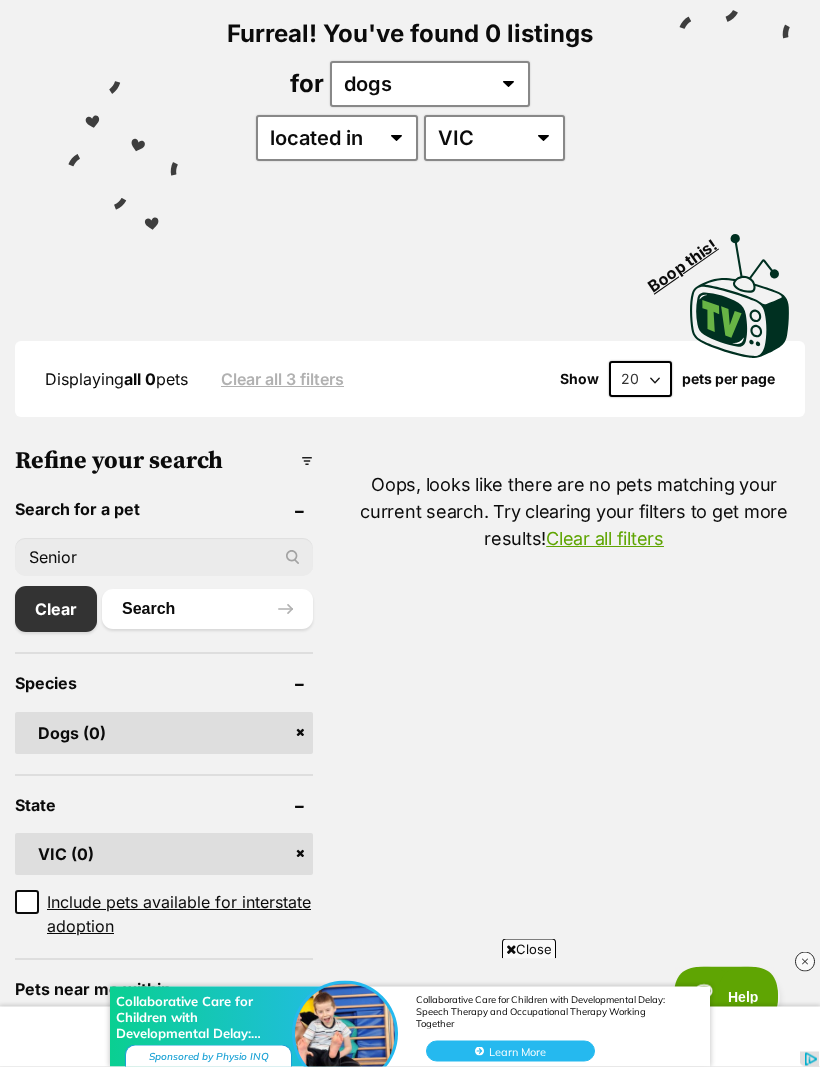 click on "Senior" at bounding box center [164, 558] 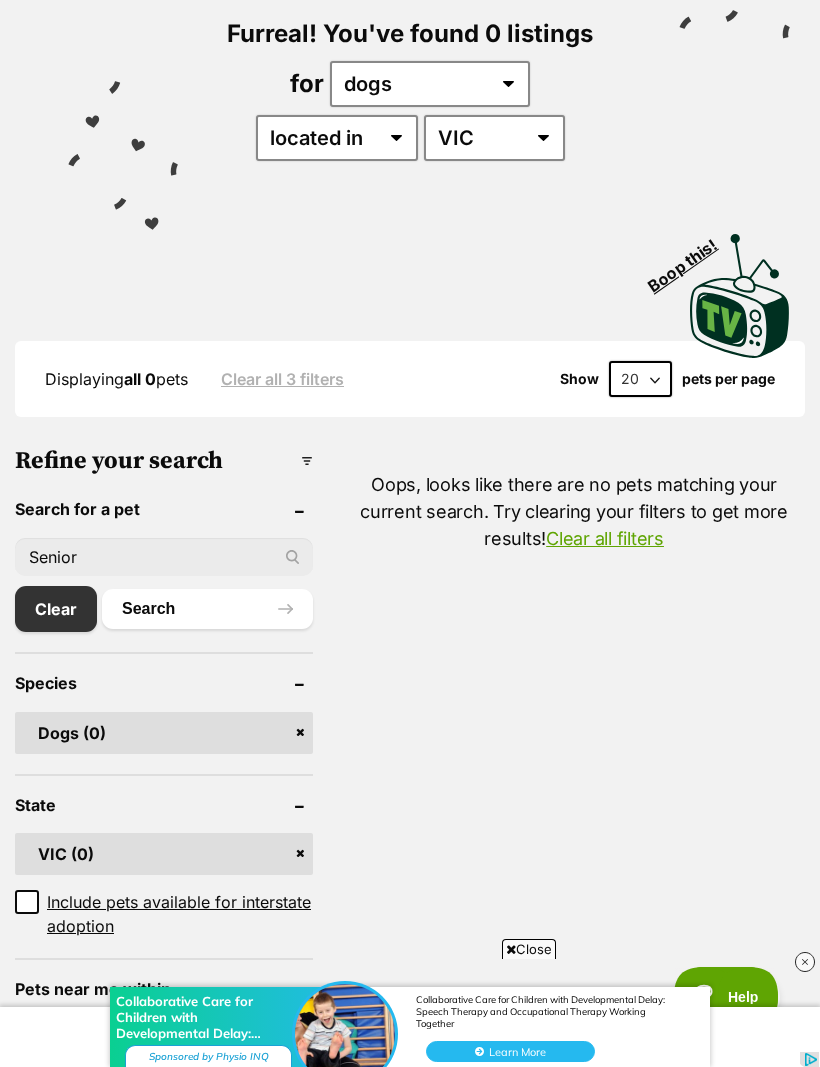 scroll, scrollTop: 251, scrollLeft: 0, axis: vertical 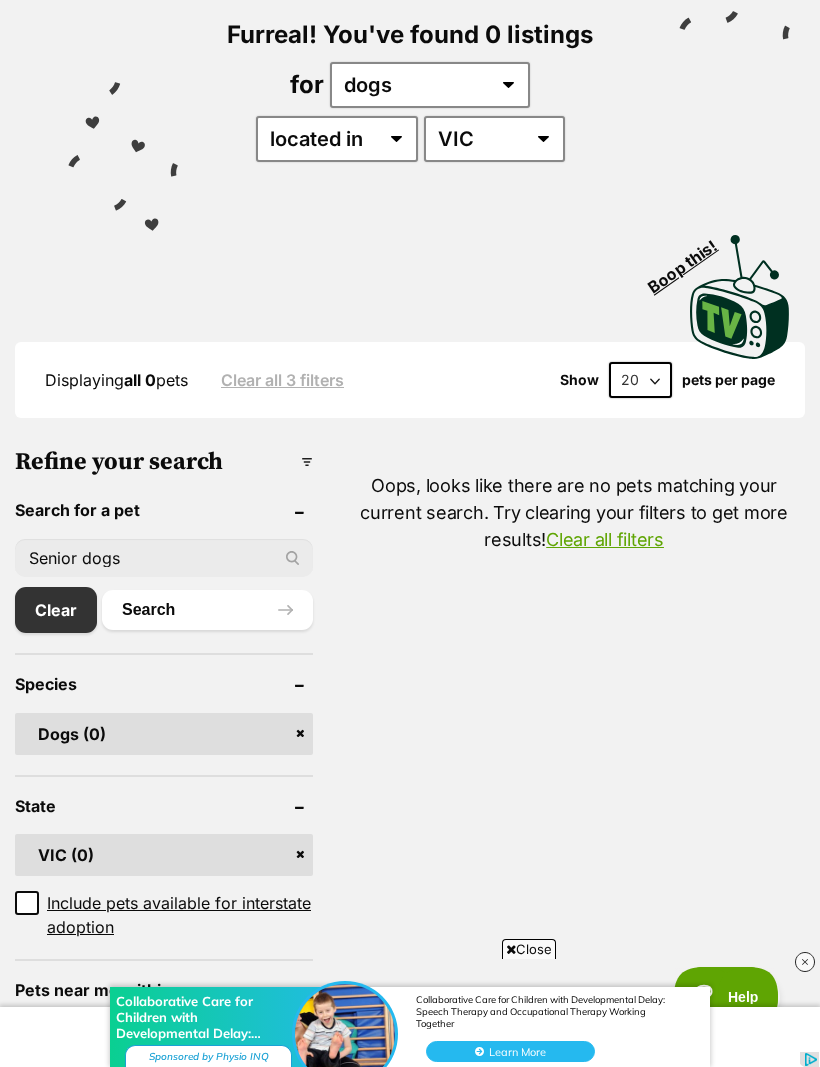 type on "Senior dogs" 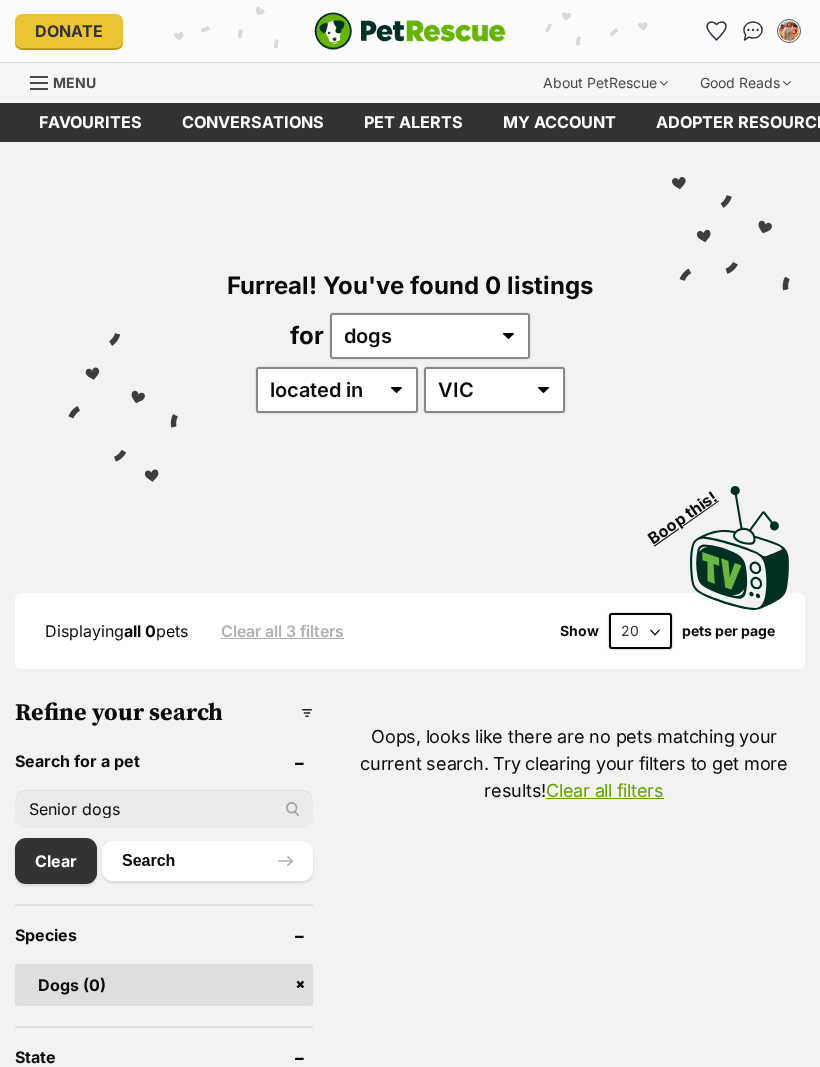 scroll, scrollTop: 0, scrollLeft: 0, axis: both 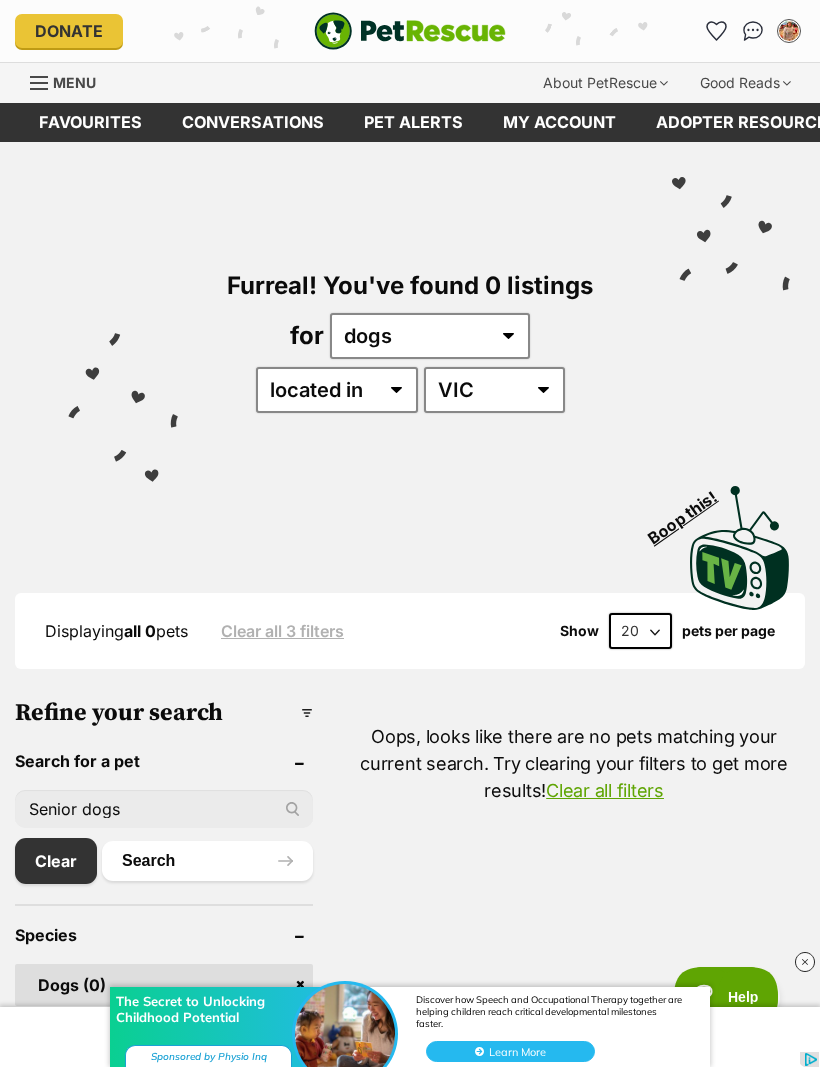 click on "Senior dogs" at bounding box center (164, 809) 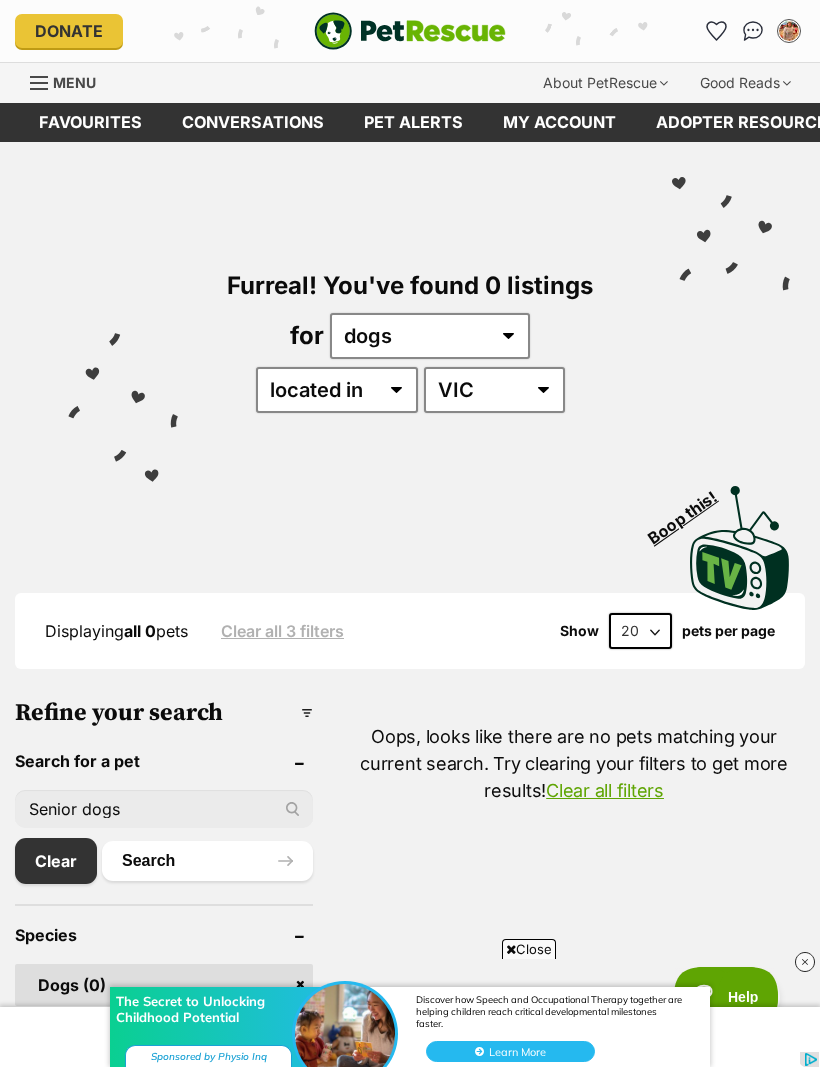scroll, scrollTop: 105, scrollLeft: 0, axis: vertical 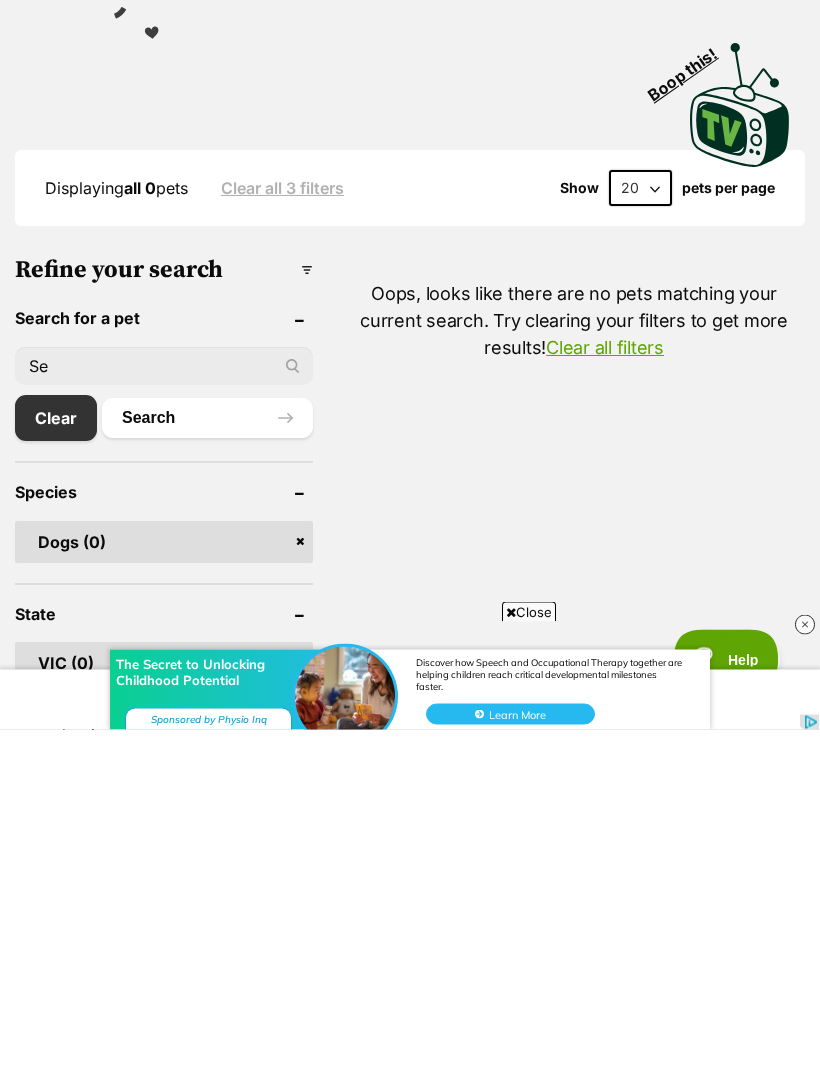 type on "S" 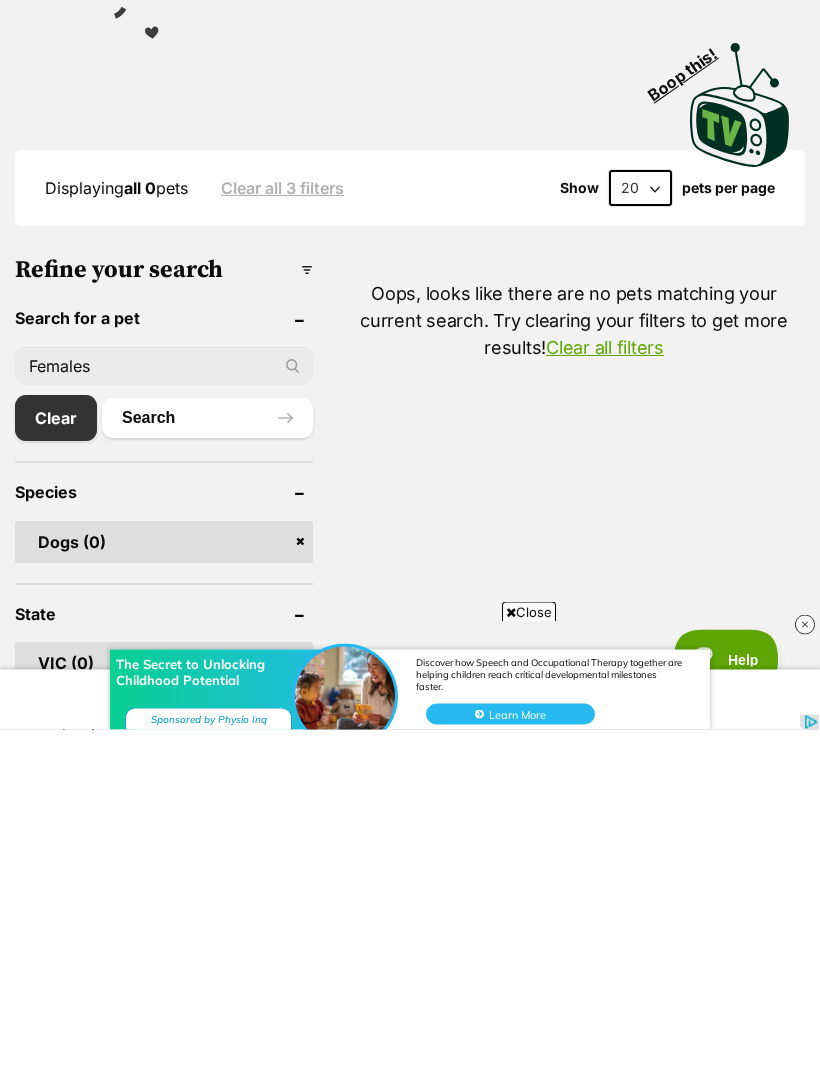 type on "Females" 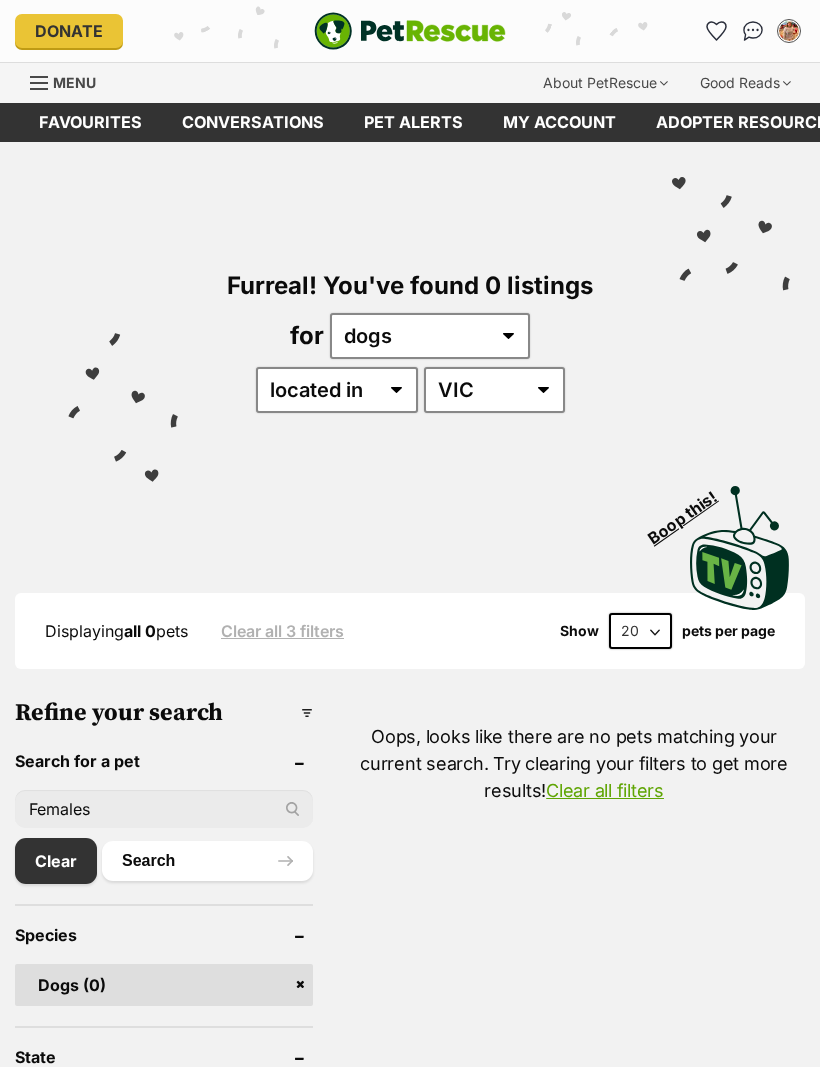 scroll, scrollTop: 0, scrollLeft: 0, axis: both 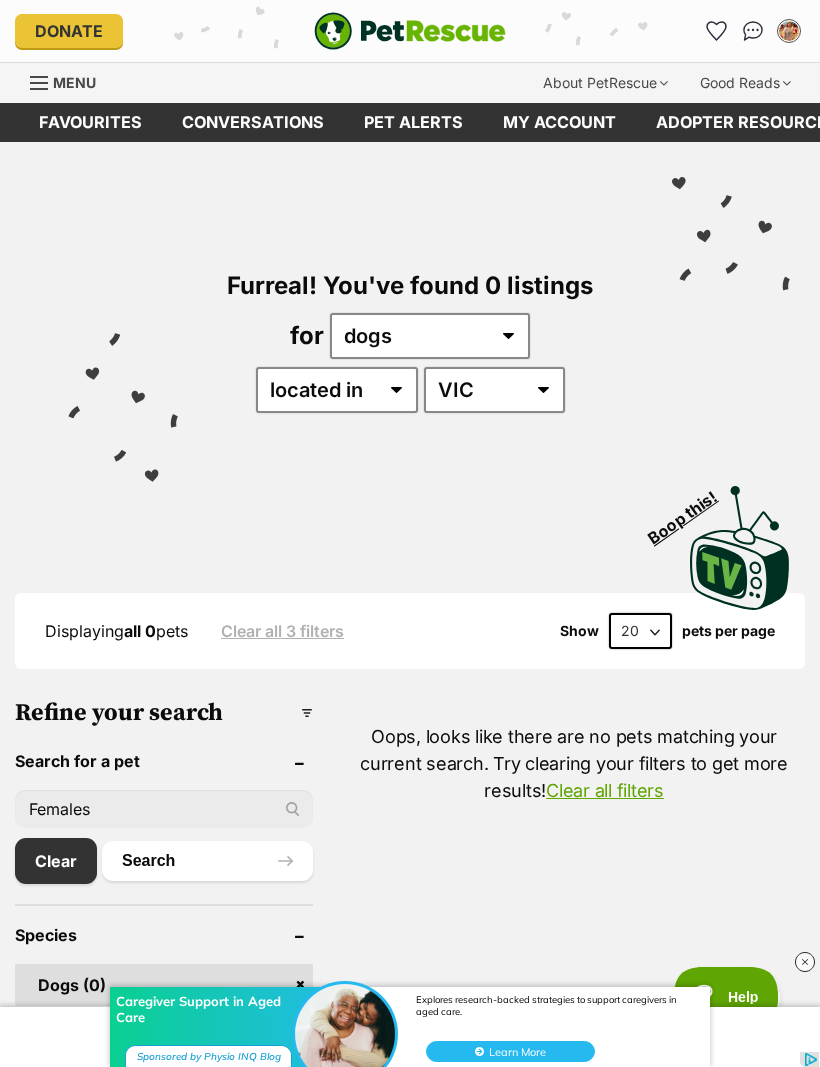 click on "Clear" at bounding box center [56, 861] 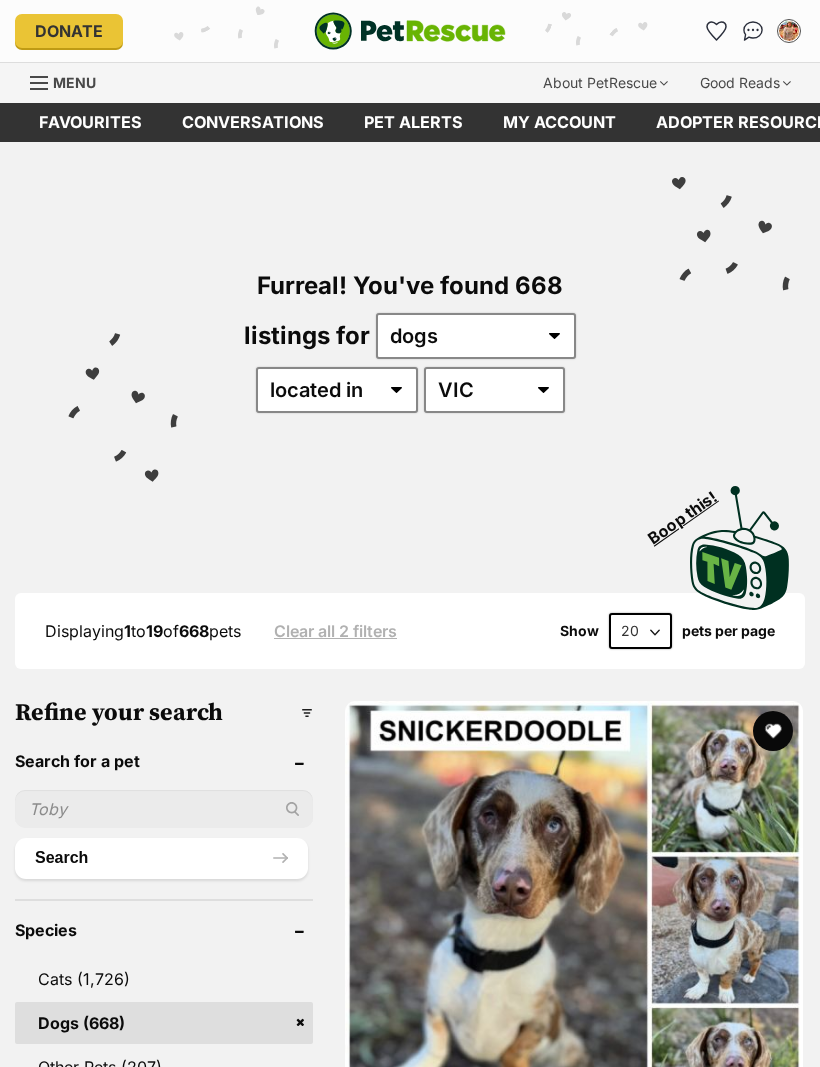 scroll, scrollTop: 0, scrollLeft: 0, axis: both 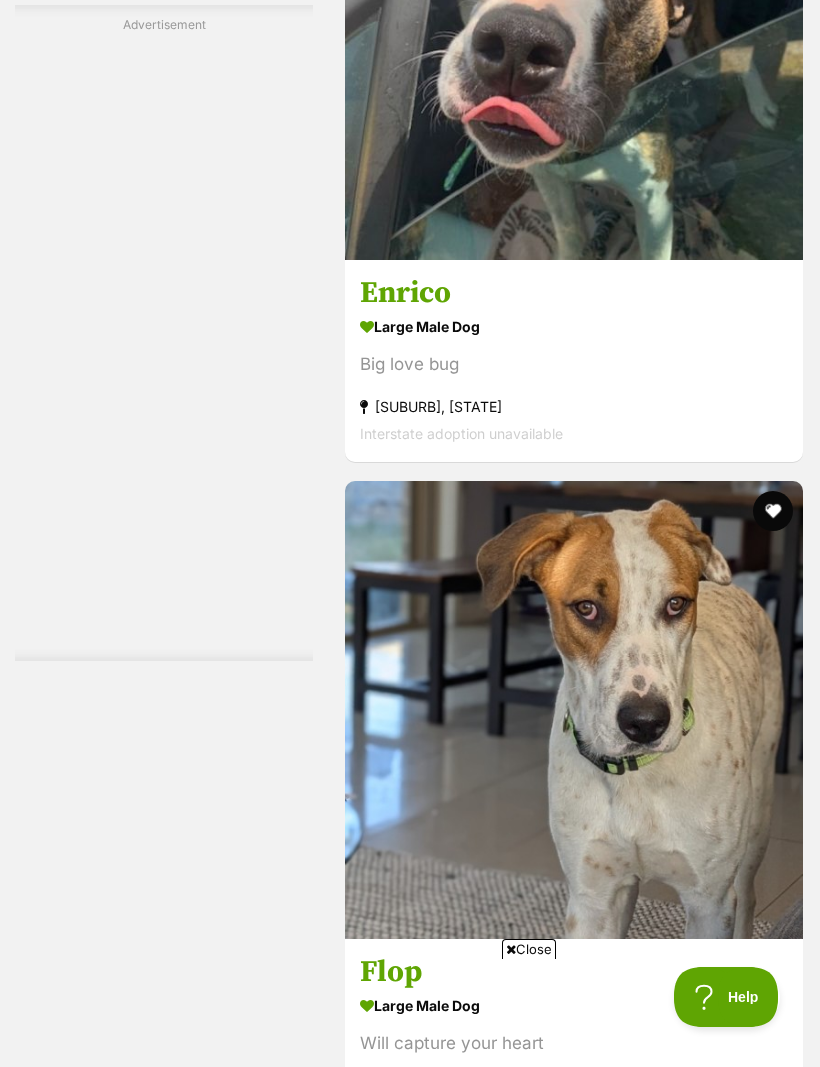 click on "Dogs" at bounding box center (150, 9379) 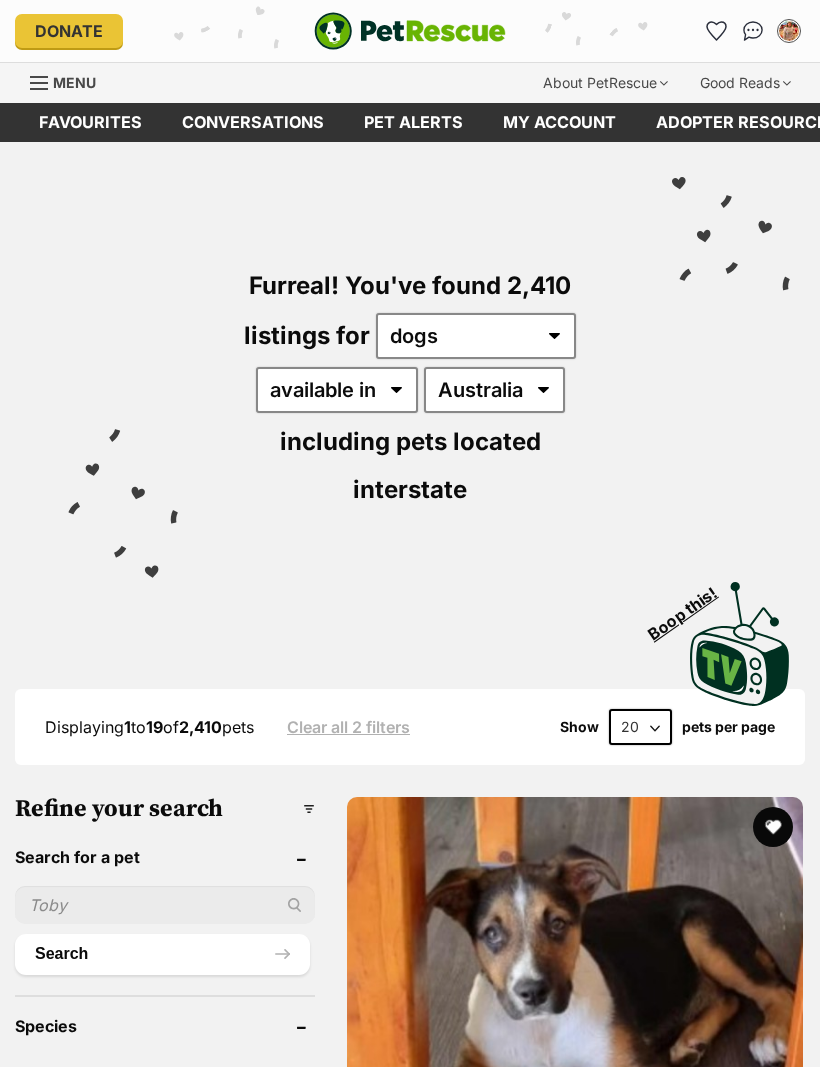 scroll, scrollTop: 0, scrollLeft: 0, axis: both 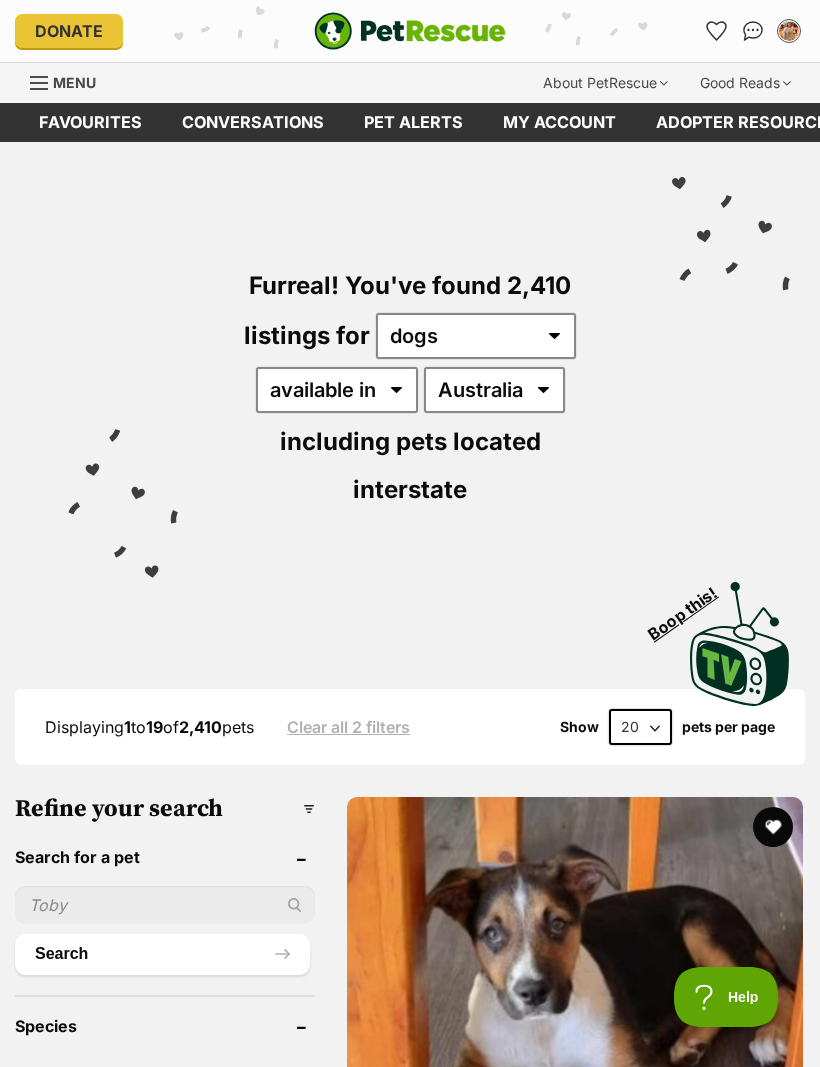 click at bounding box center (165, 905) 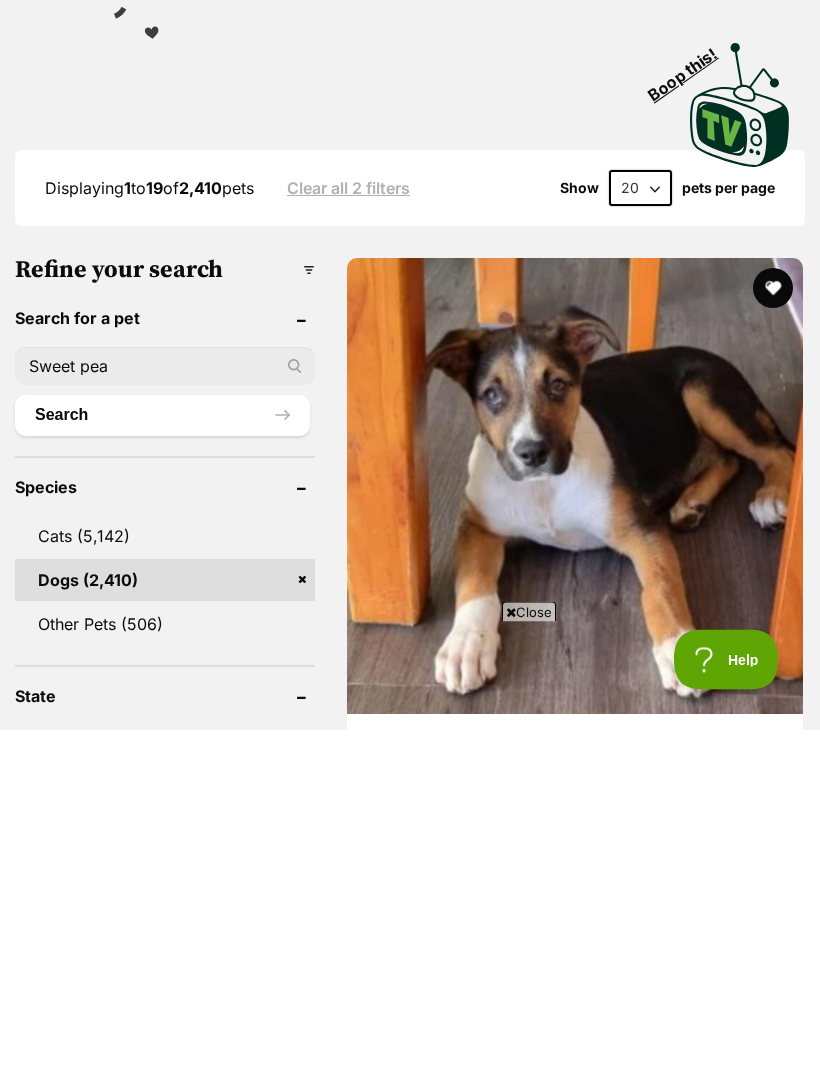 type on "Sweet pea" 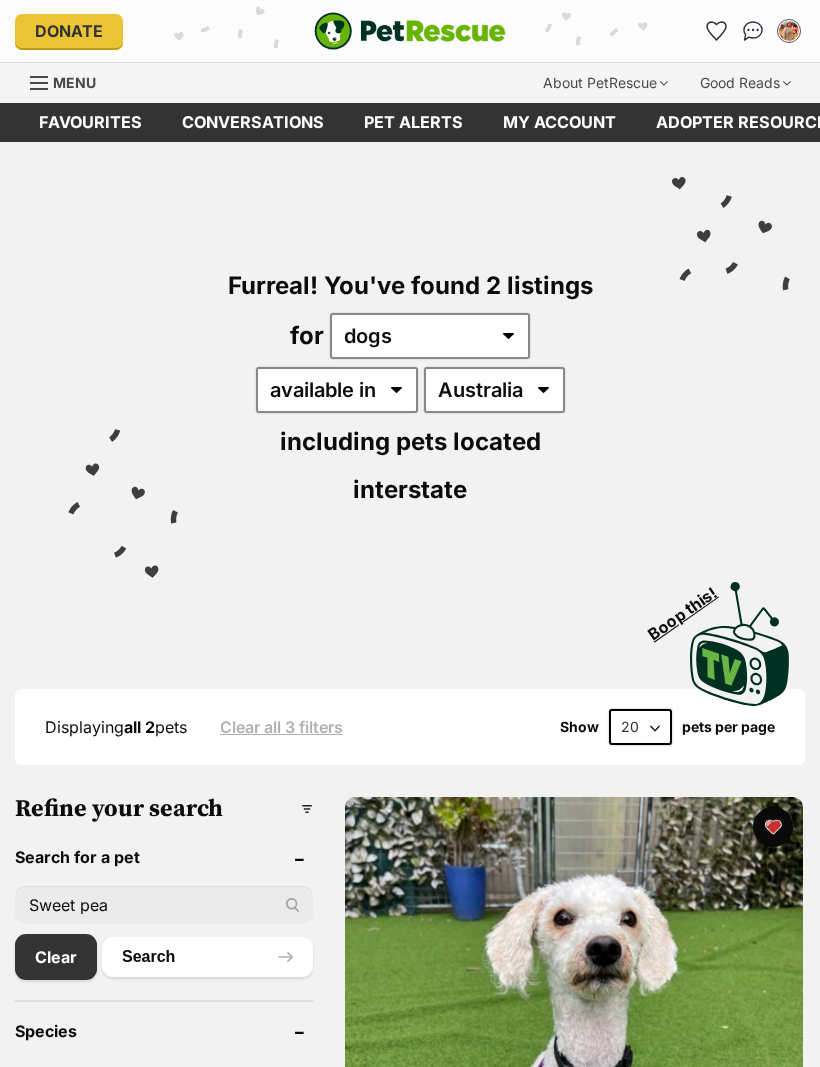 scroll, scrollTop: 0, scrollLeft: 0, axis: both 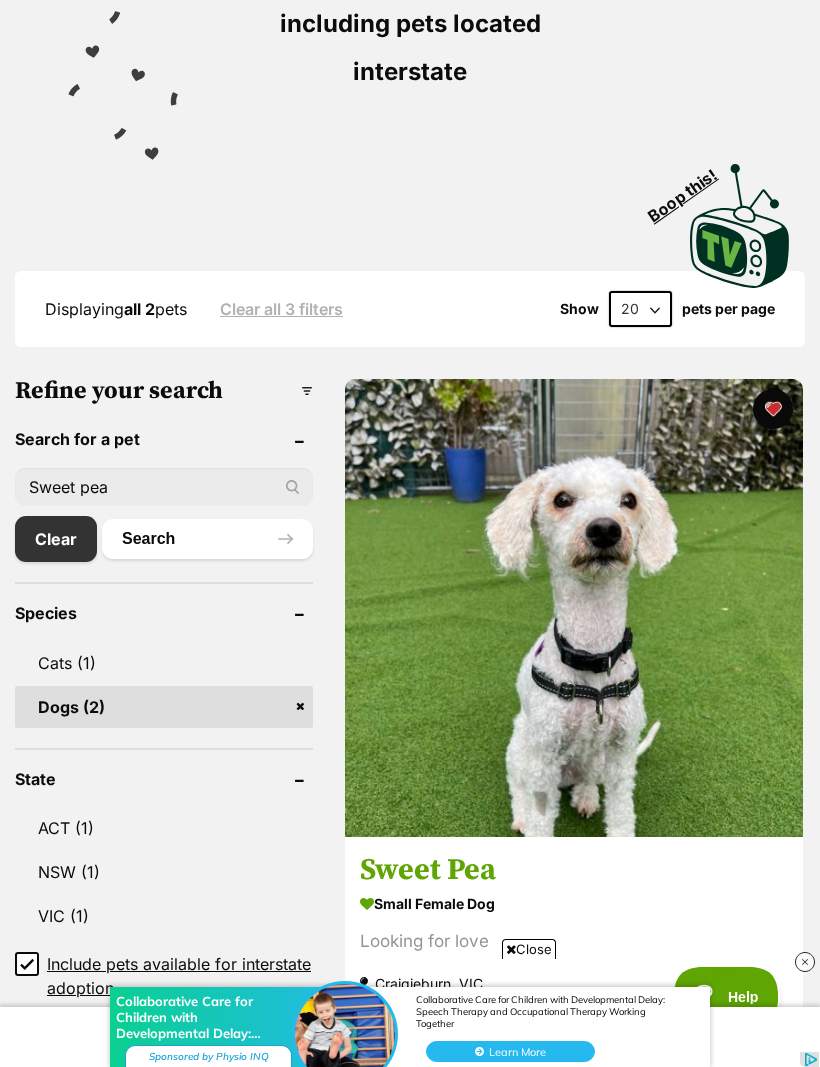 click at bounding box center (574, 608) 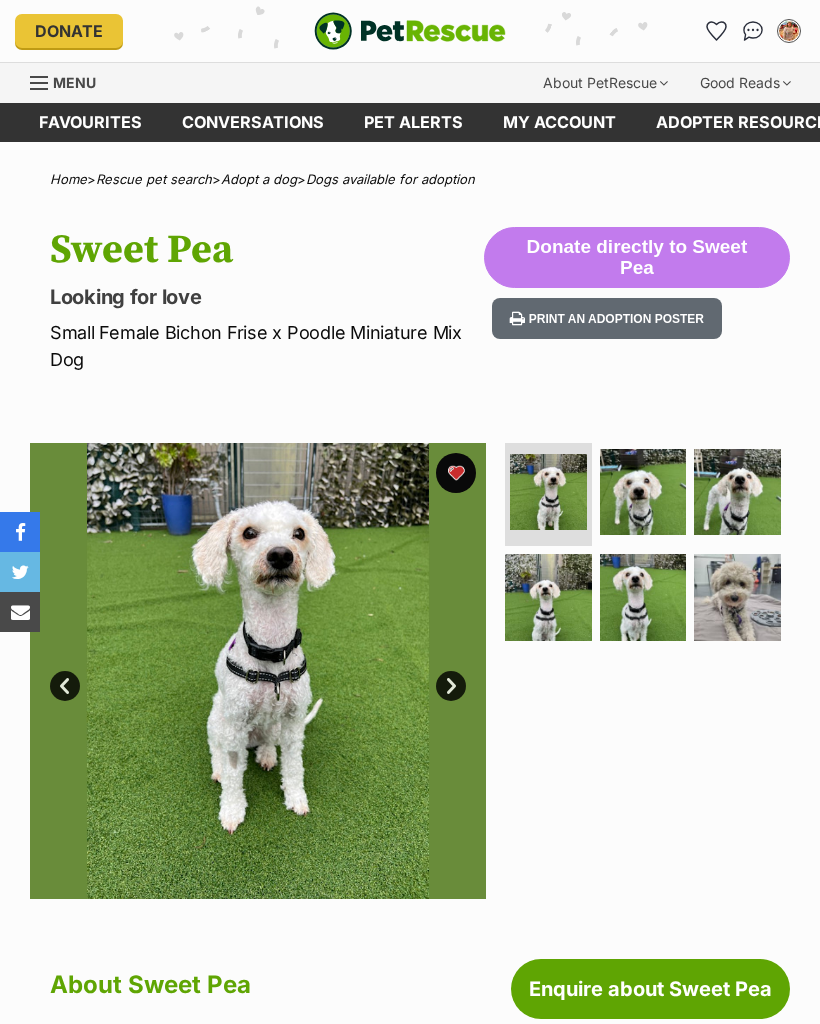 scroll, scrollTop: 0, scrollLeft: 0, axis: both 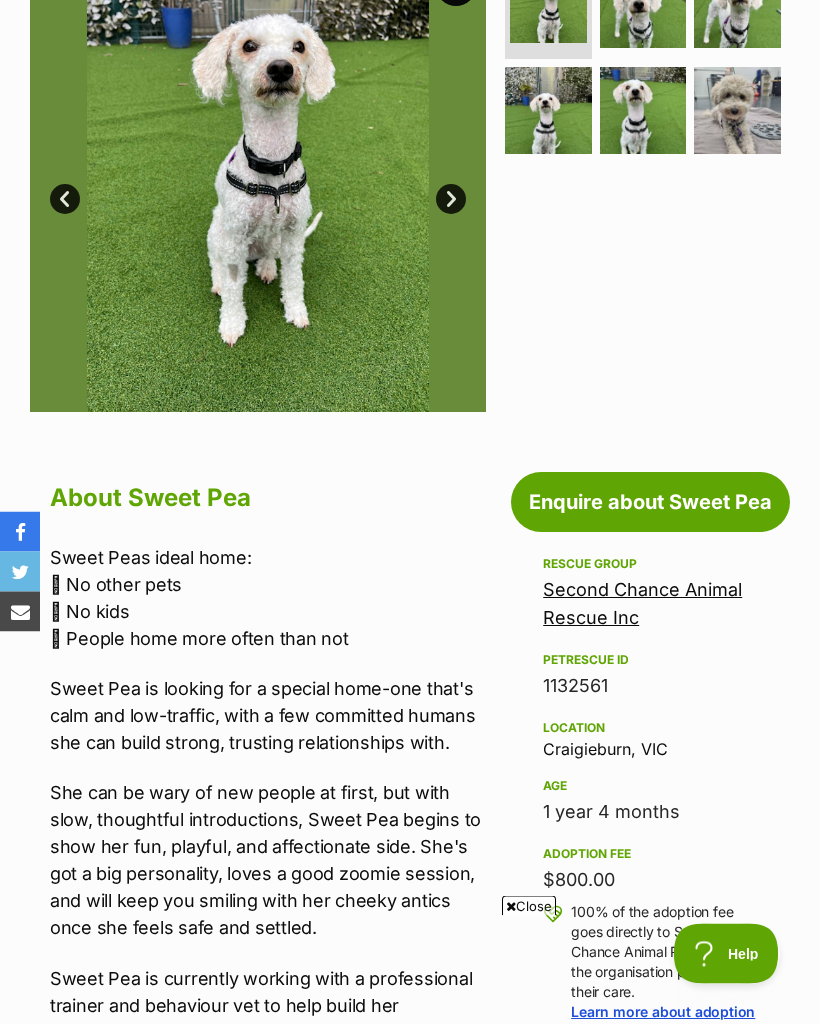 click on "Second Chance Animal Rescue Inc" at bounding box center [642, 604] 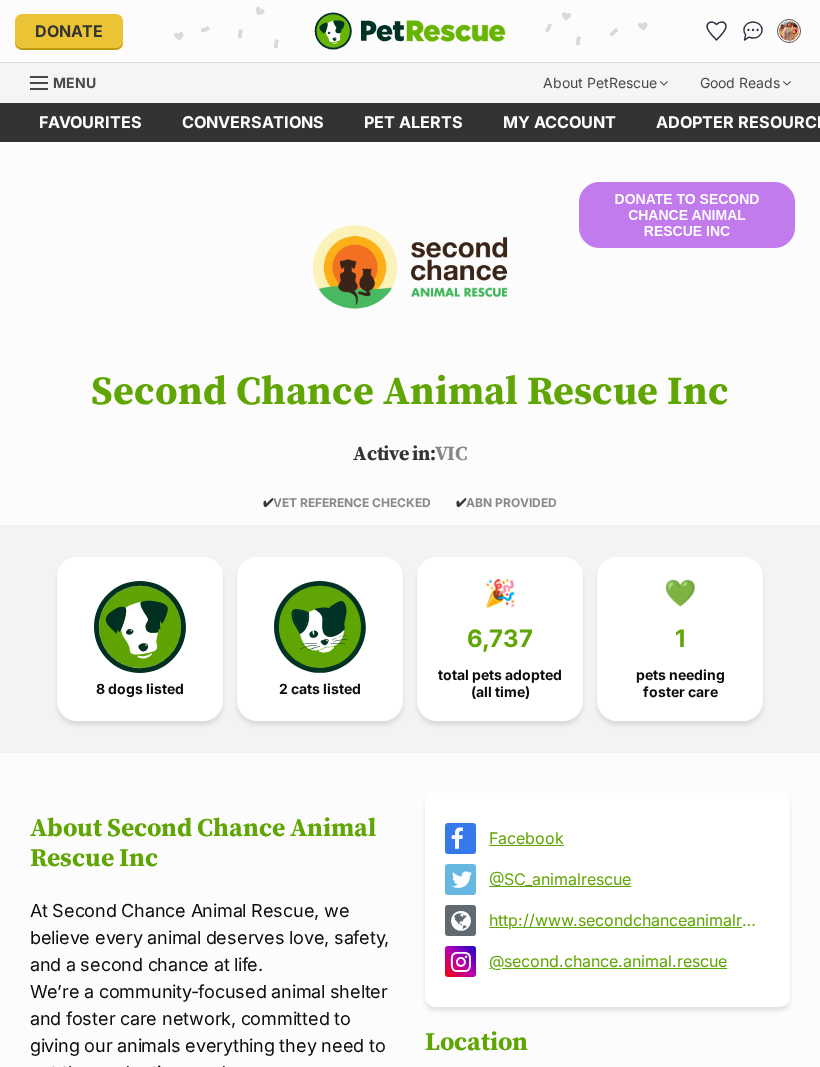 scroll, scrollTop: 0, scrollLeft: 0, axis: both 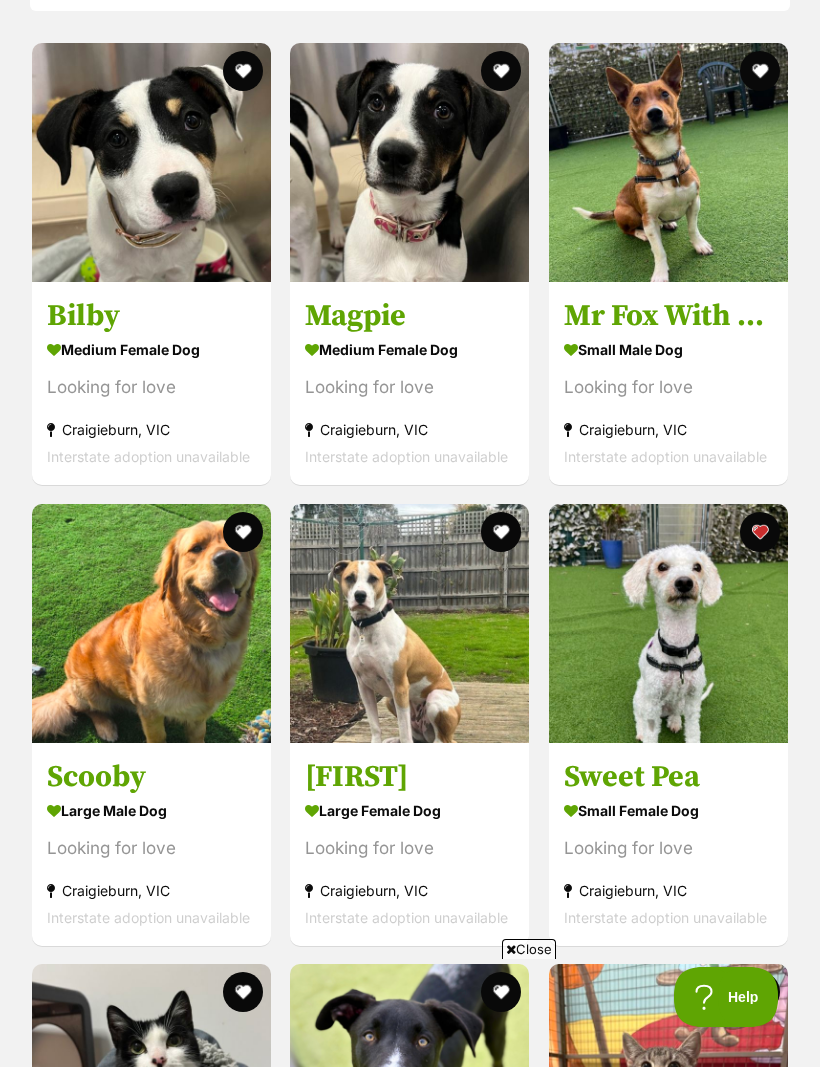 click at bounding box center (668, 623) 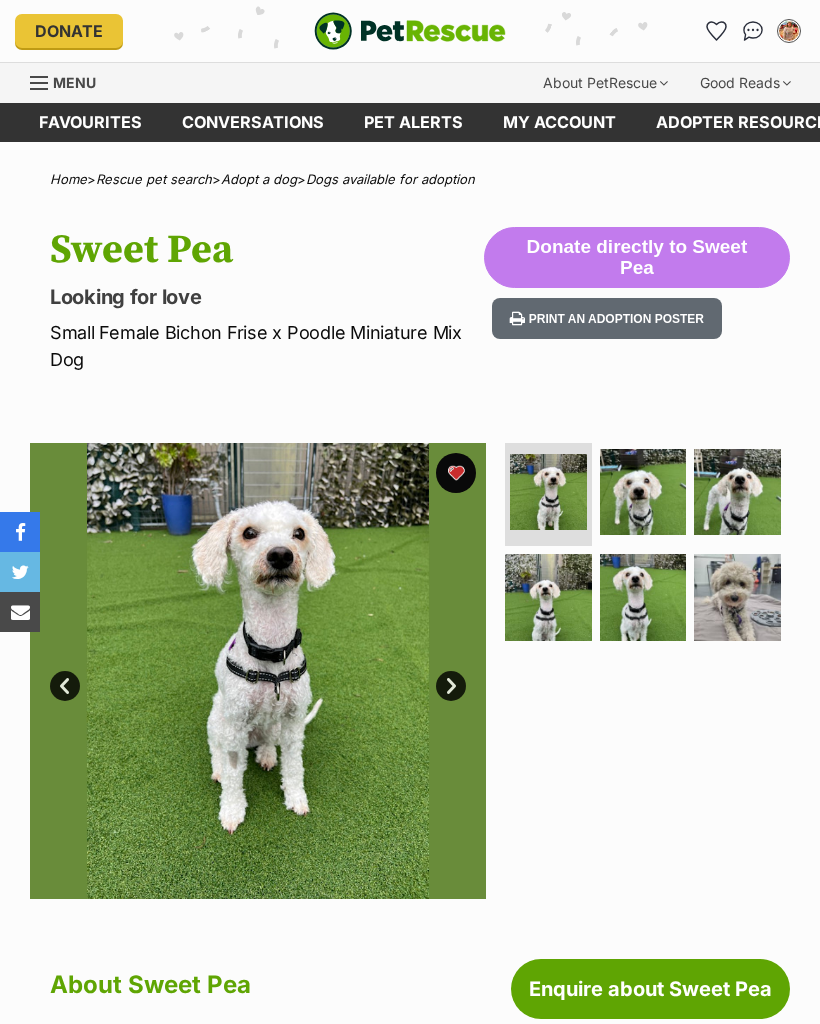 scroll, scrollTop: 0, scrollLeft: 0, axis: both 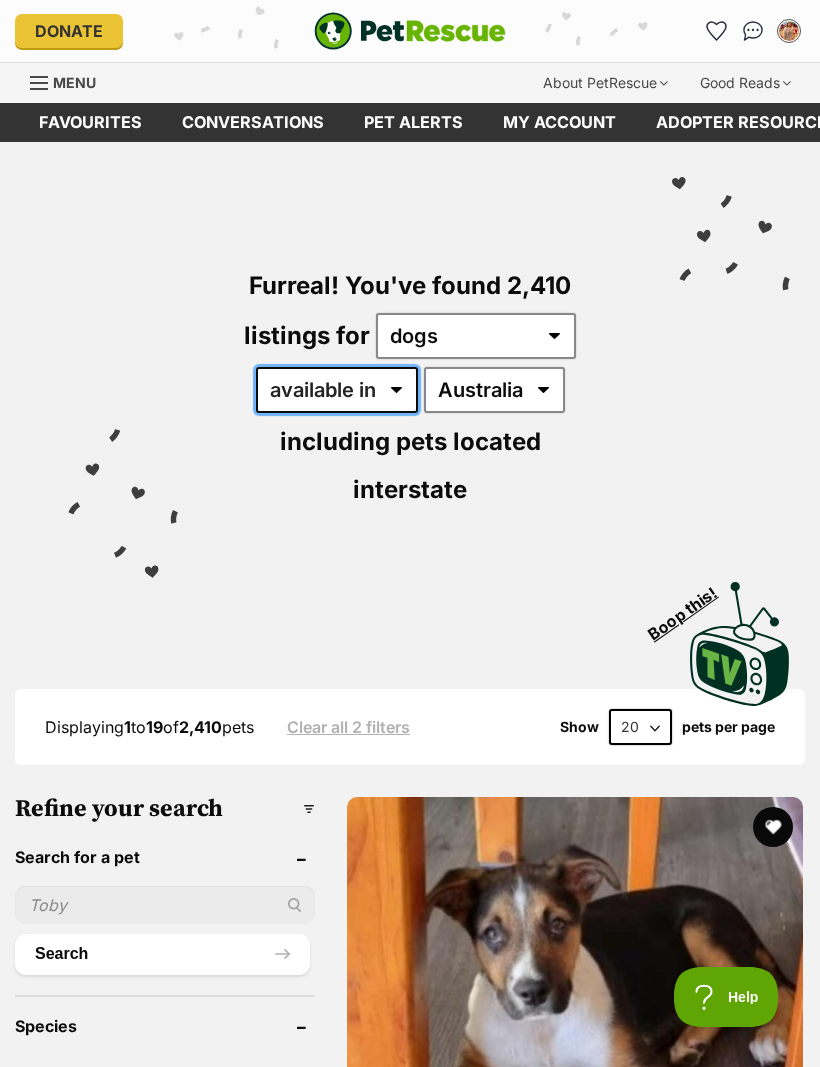 click on "available in
located in" at bounding box center [337, 390] 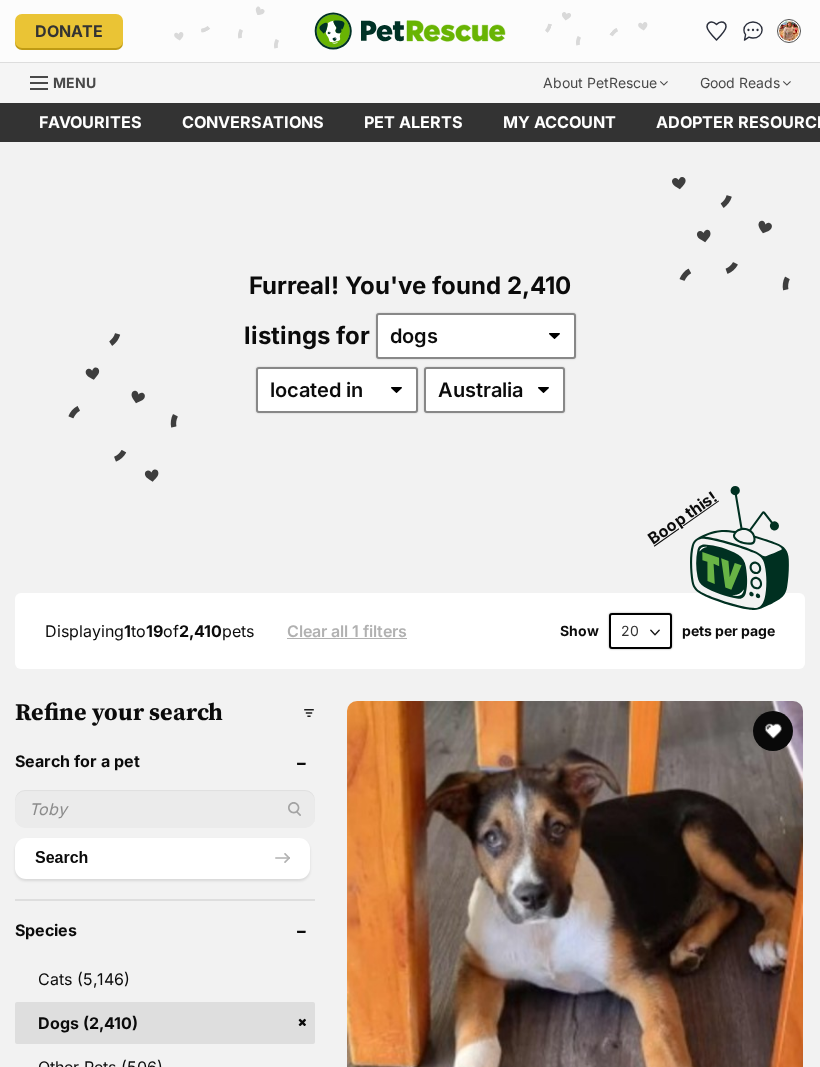 scroll, scrollTop: 0, scrollLeft: 0, axis: both 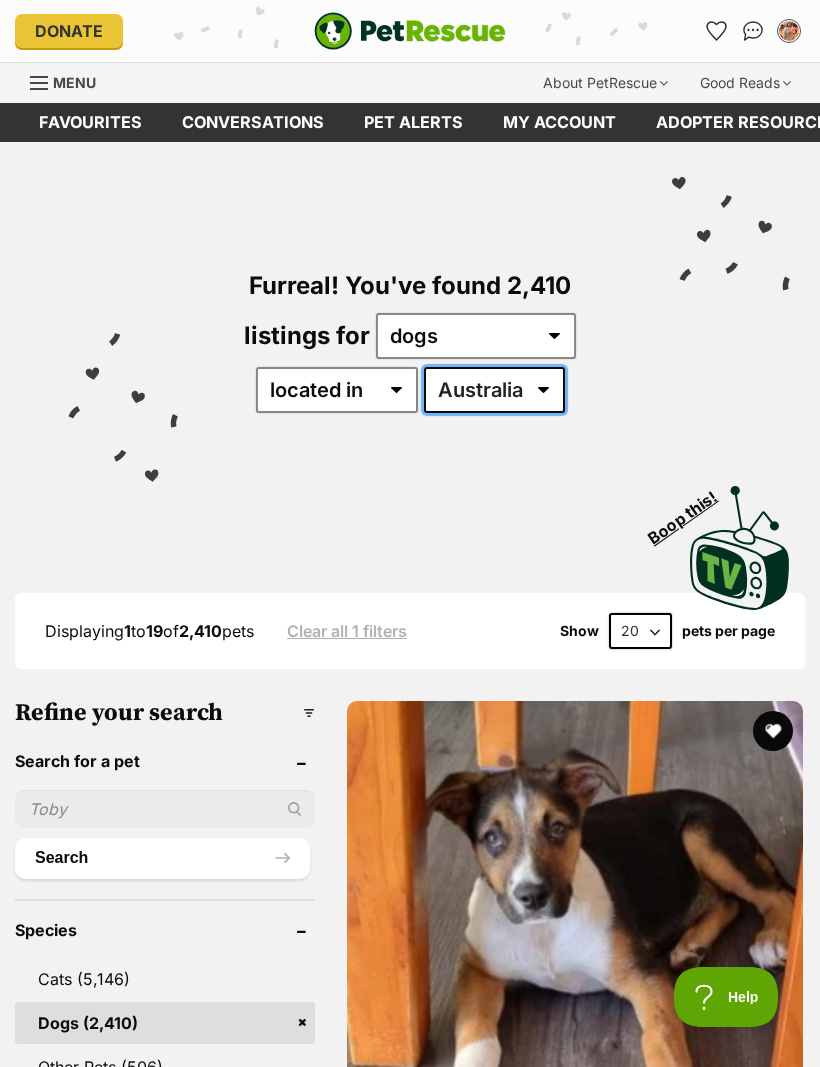 click on "Australia
ACT
NSW
NT
QLD
SA
TAS
VIC
WA" at bounding box center [494, 390] 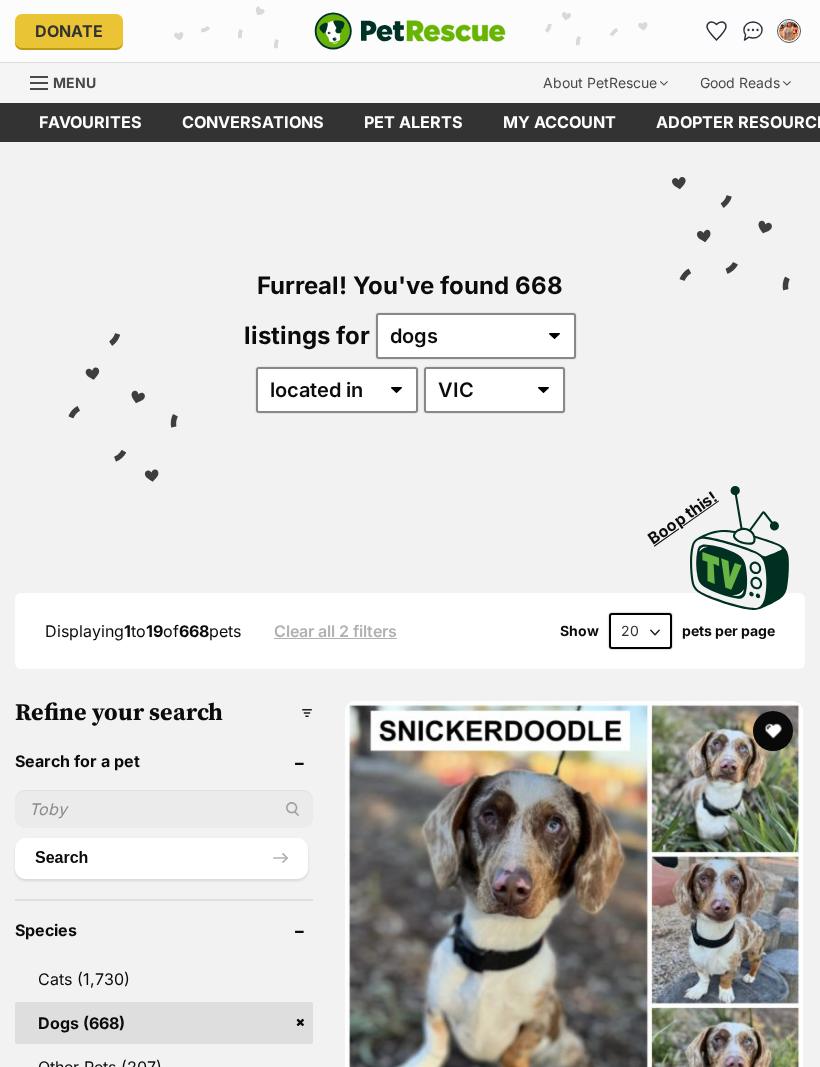 scroll, scrollTop: 0, scrollLeft: 0, axis: both 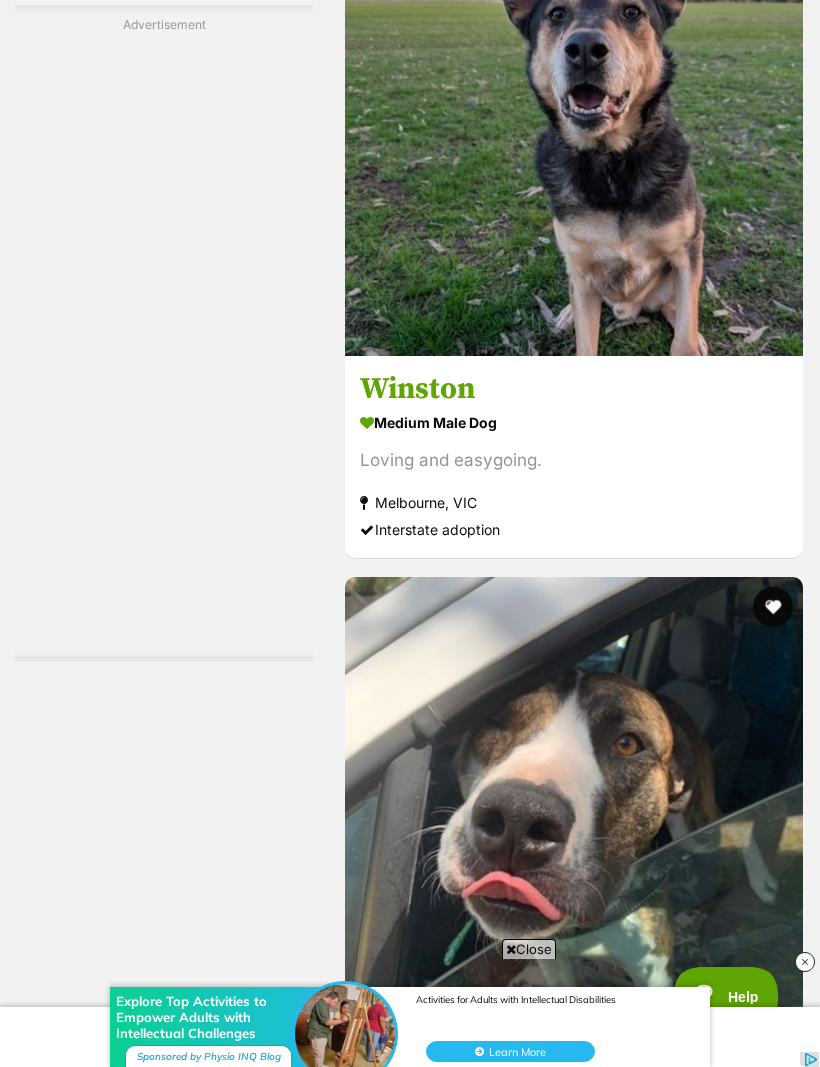 click on "Next" at bounding box center (574, 9603) 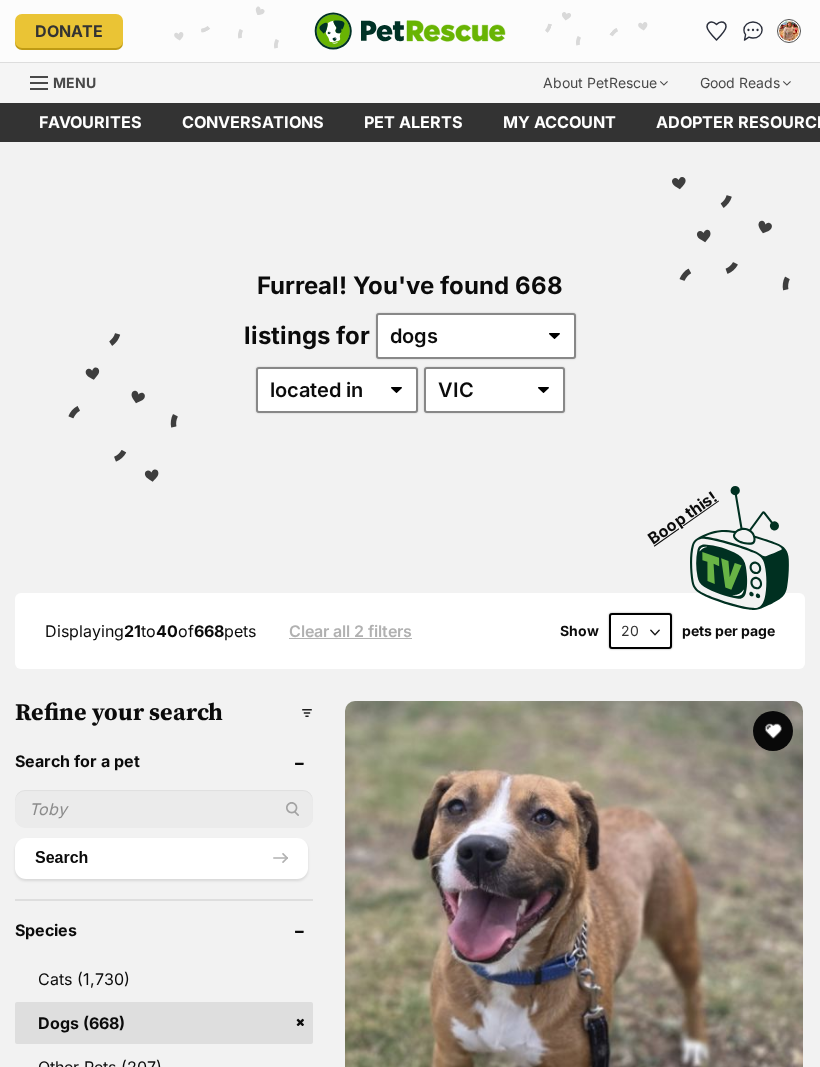 scroll, scrollTop: 0, scrollLeft: 0, axis: both 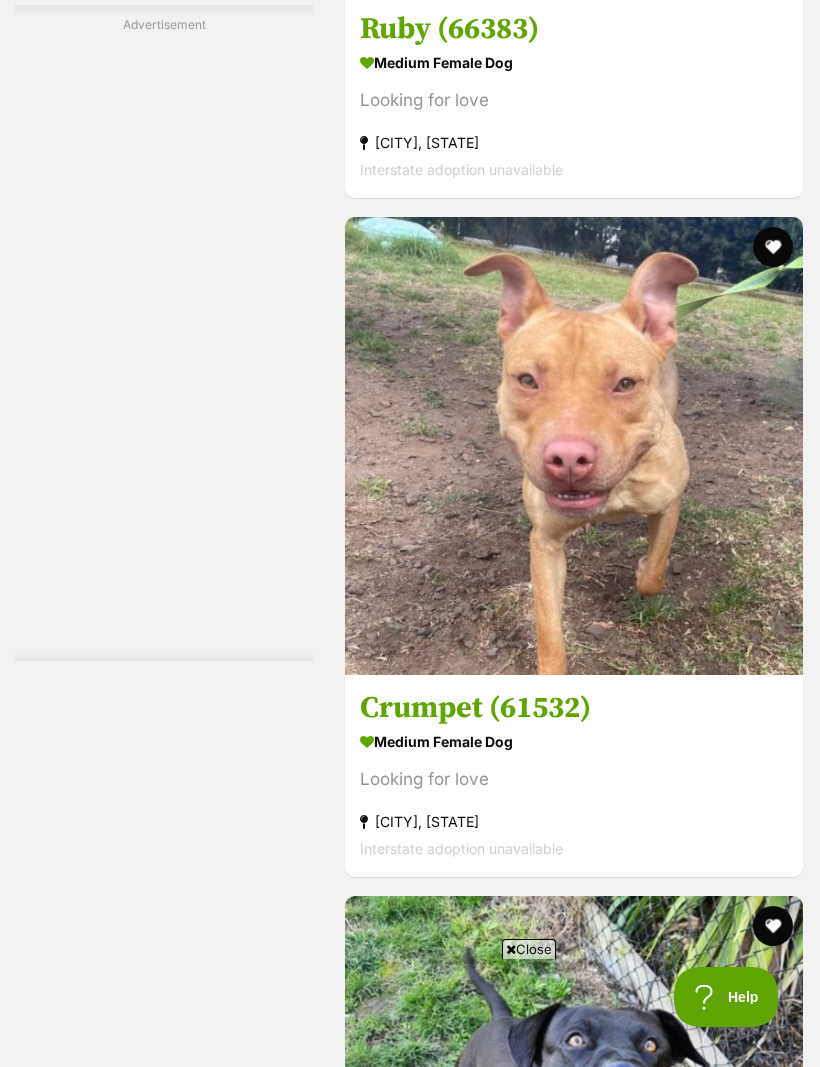 click on "Next" at bounding box center [655, 9319] 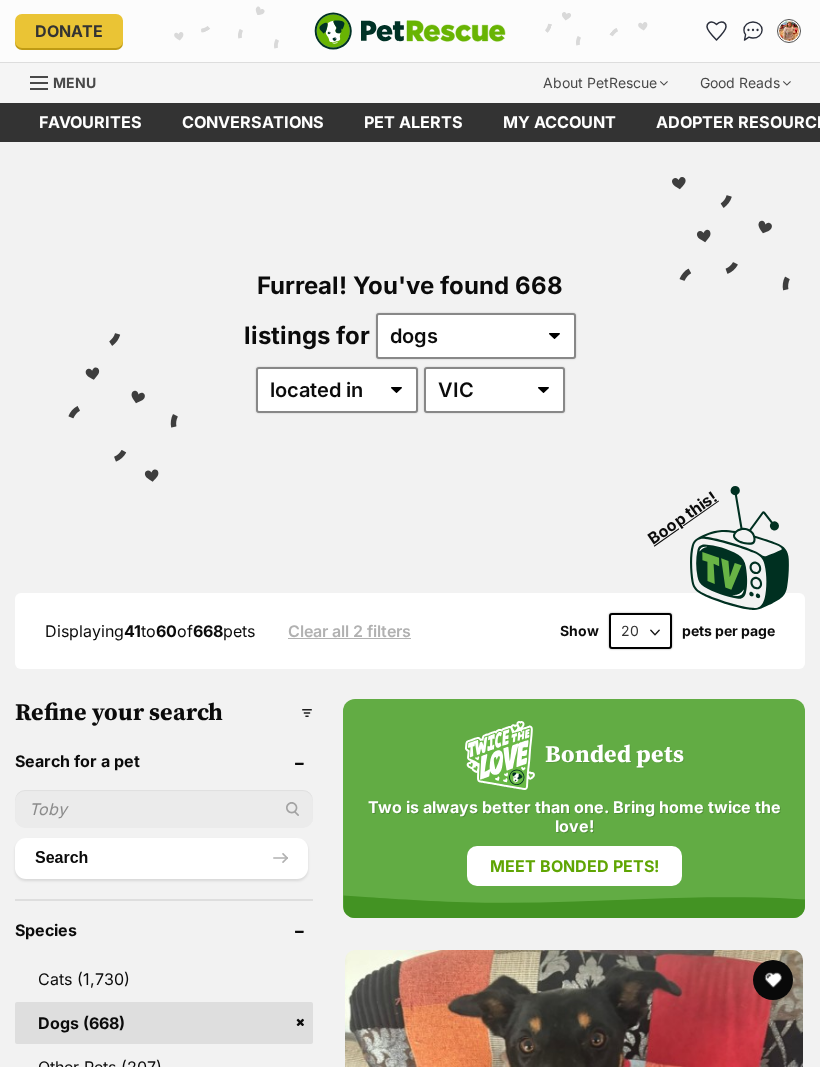 scroll, scrollTop: 0, scrollLeft: 0, axis: both 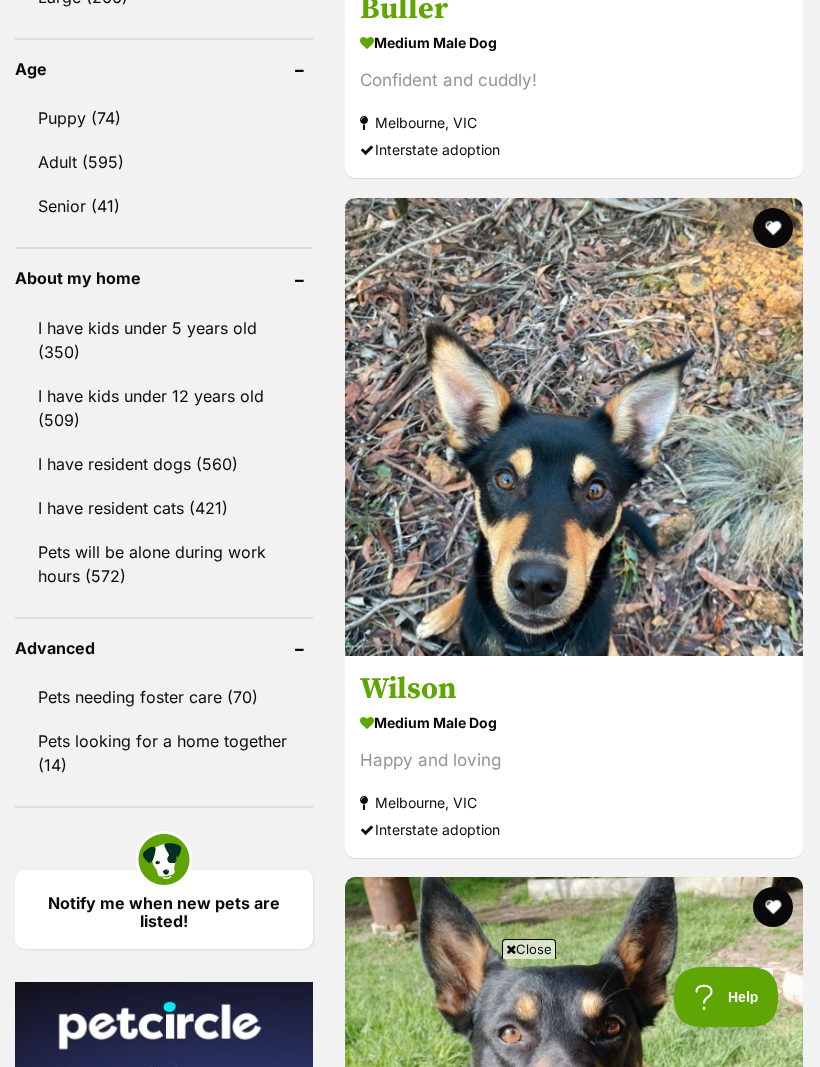 click at bounding box center (574, 3495) 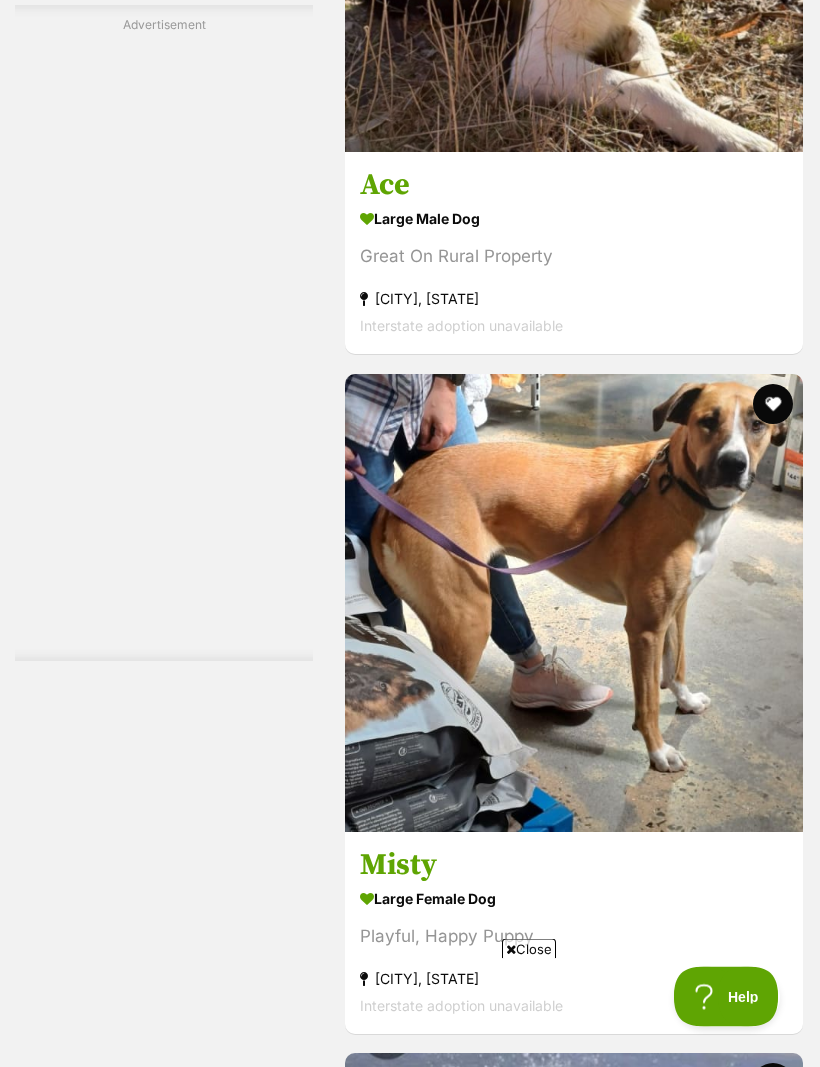scroll, scrollTop: 6362, scrollLeft: 0, axis: vertical 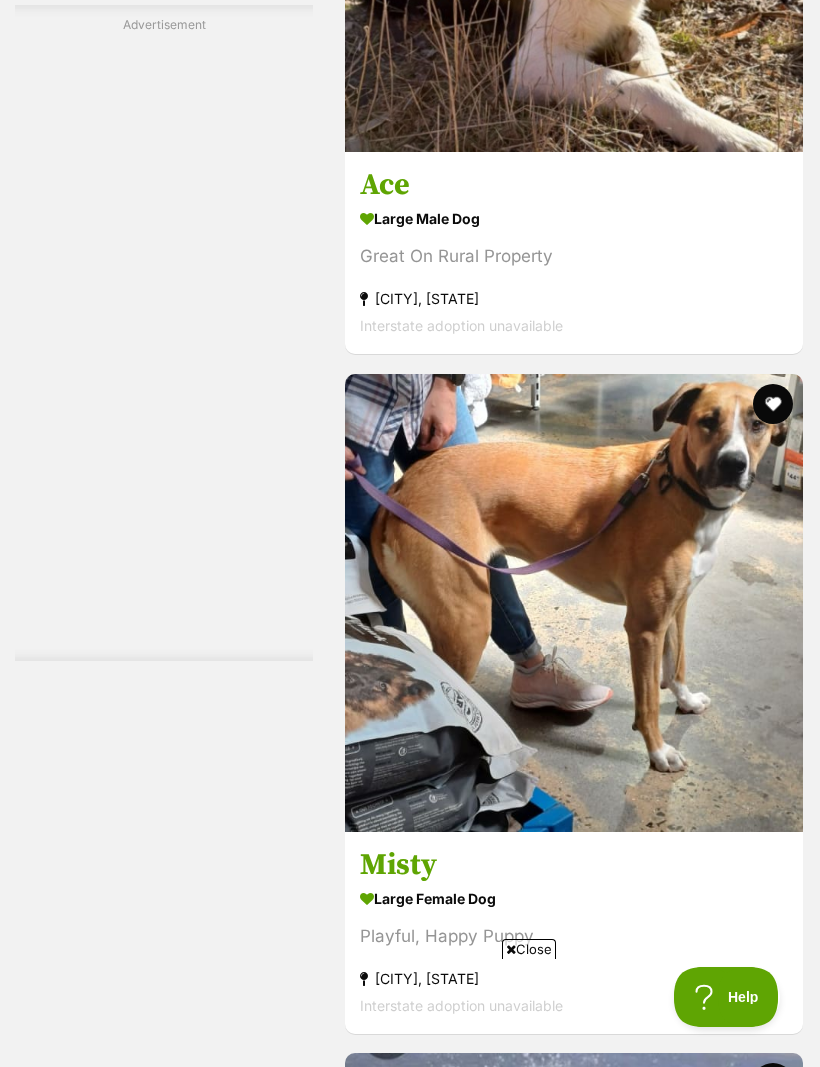 click at bounding box center [678, 9476] 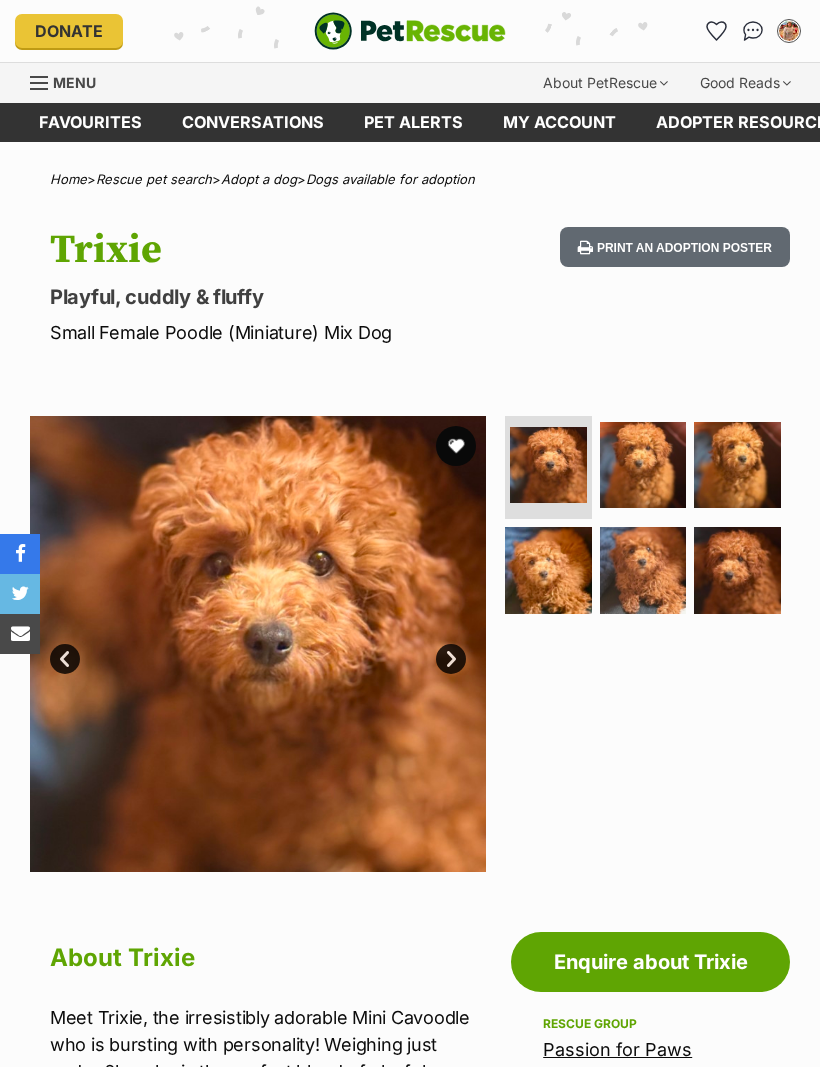scroll, scrollTop: 0, scrollLeft: 0, axis: both 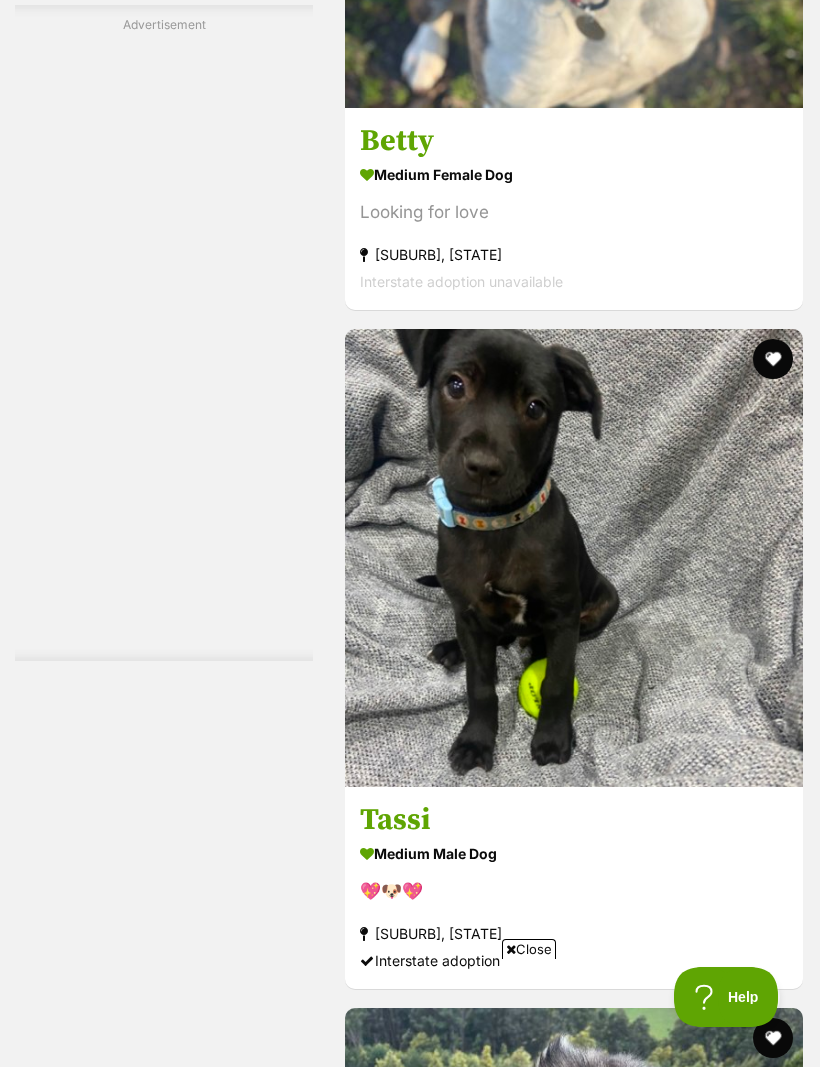 click on "Next" at bounding box center (655, 9431) 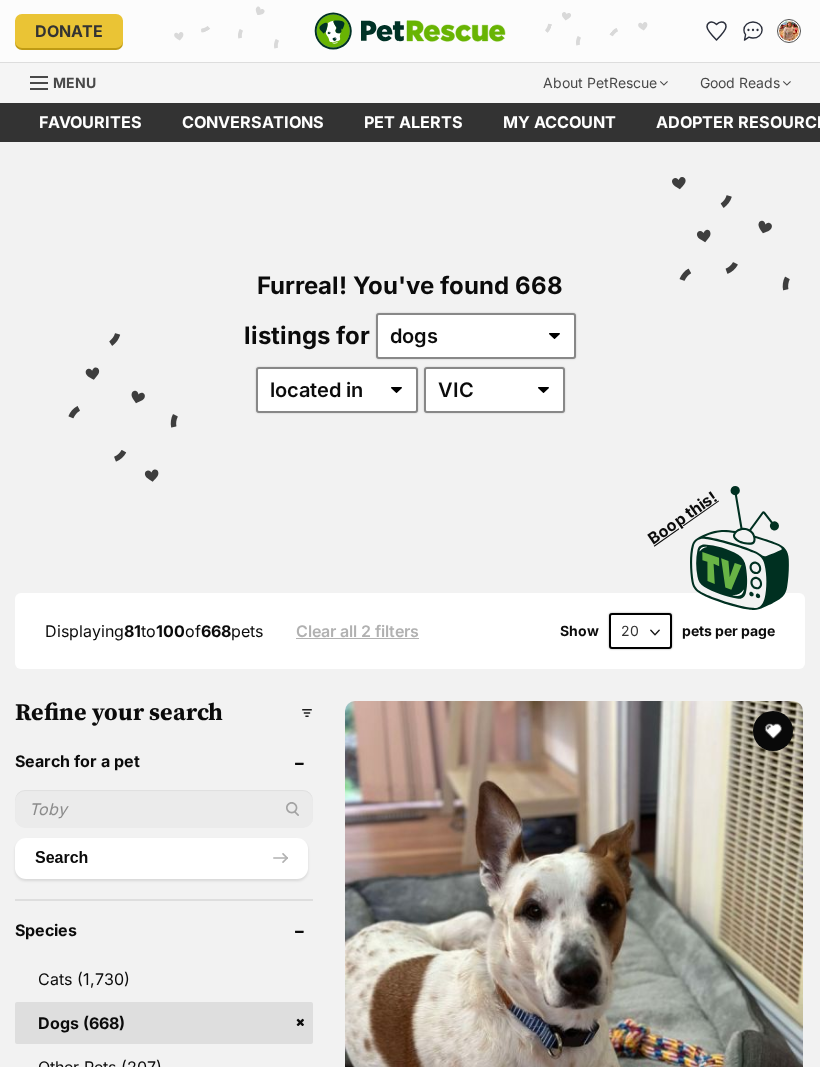 scroll, scrollTop: 0, scrollLeft: 0, axis: both 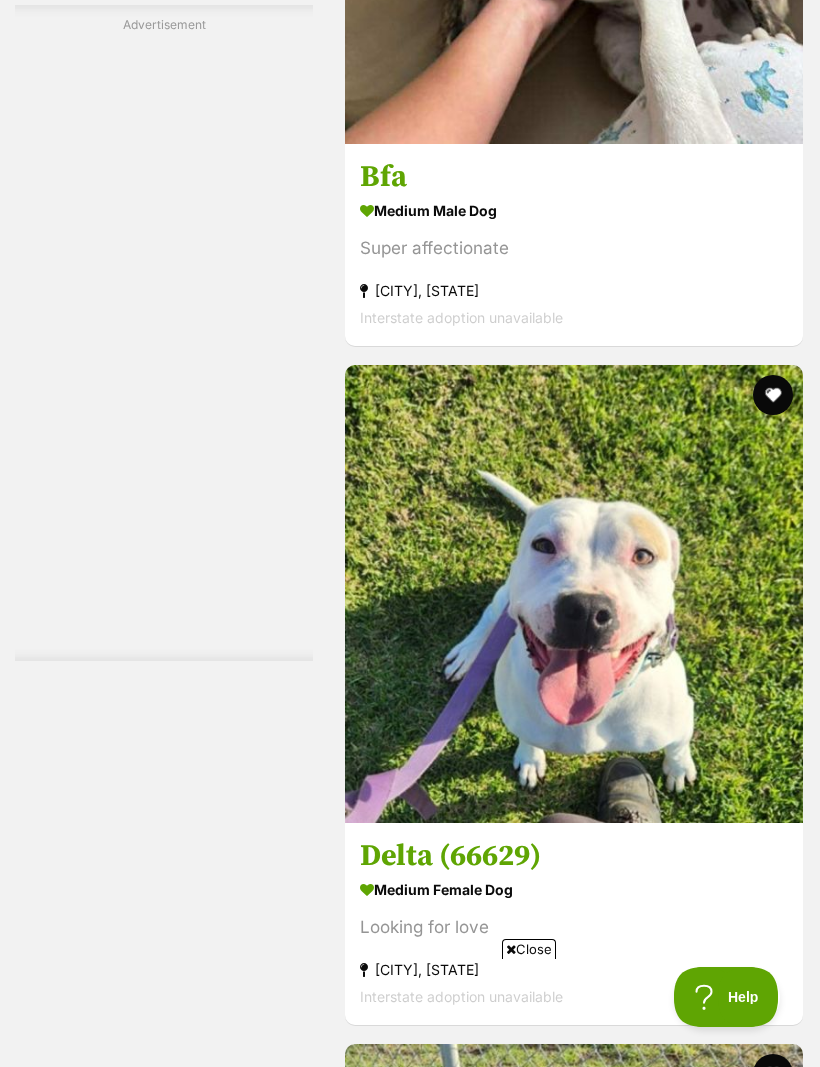 click at bounding box center (678, 9467) 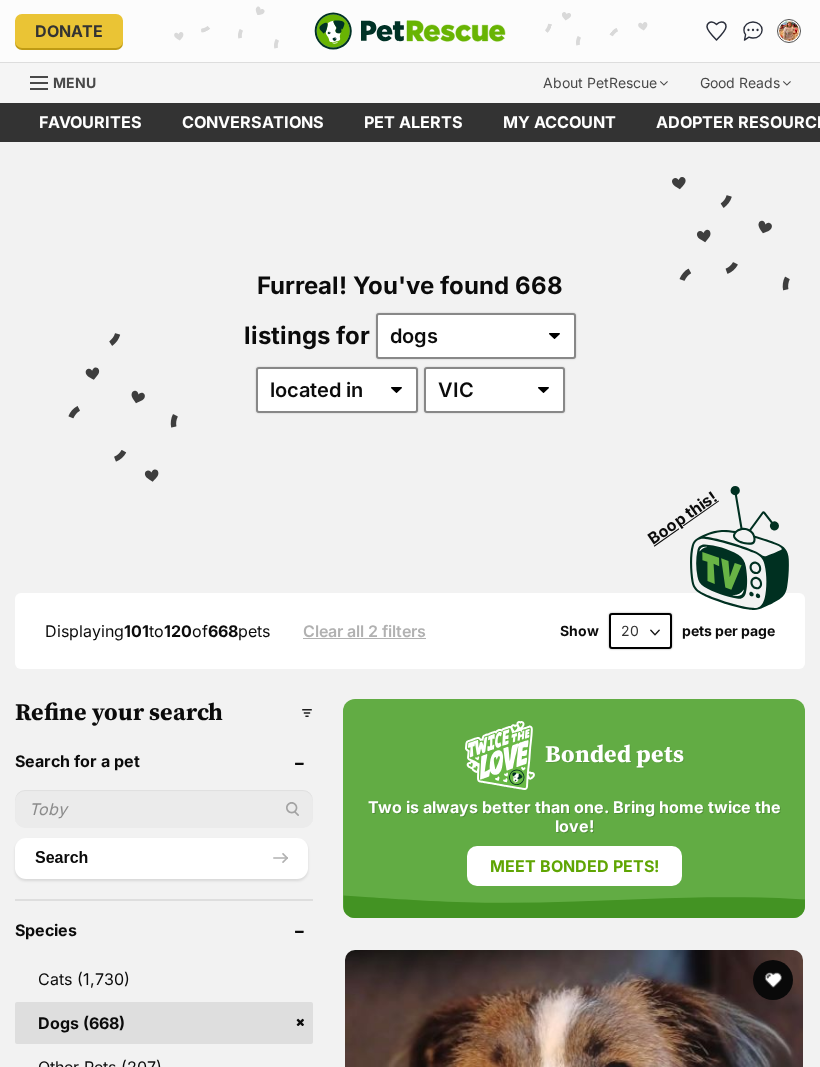 scroll, scrollTop: 0, scrollLeft: 0, axis: both 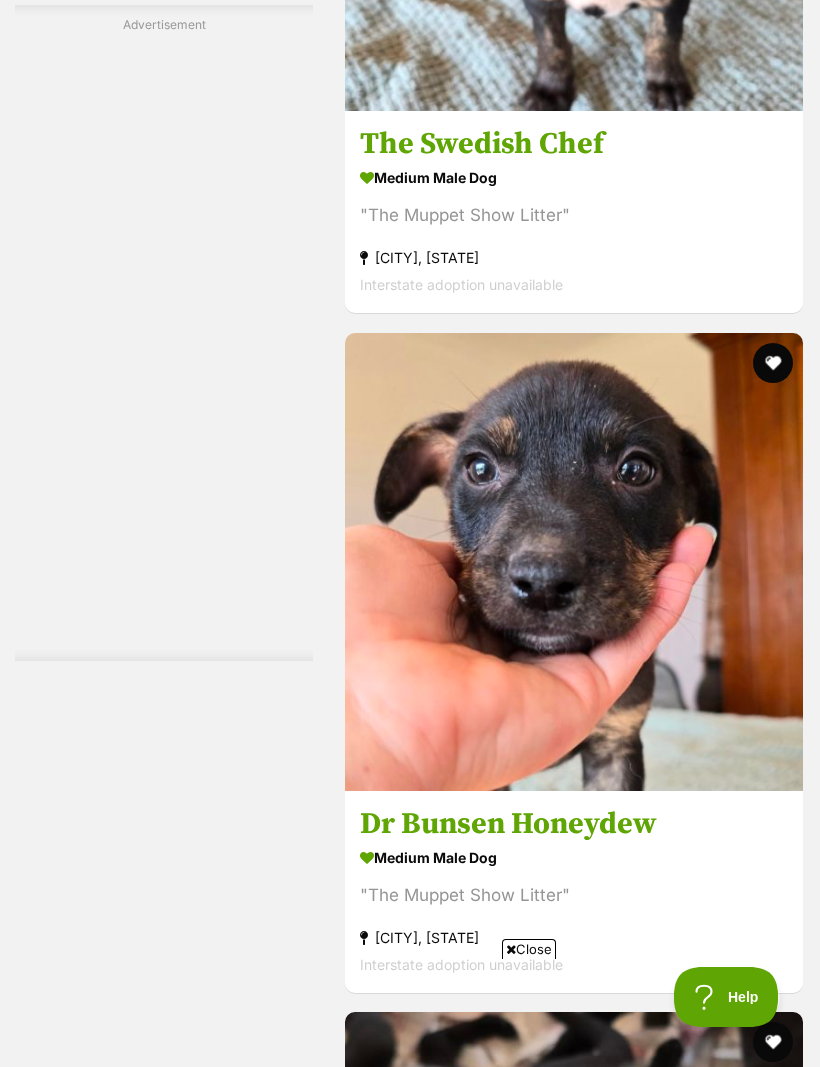 click on "Next" at bounding box center (655, 9435) 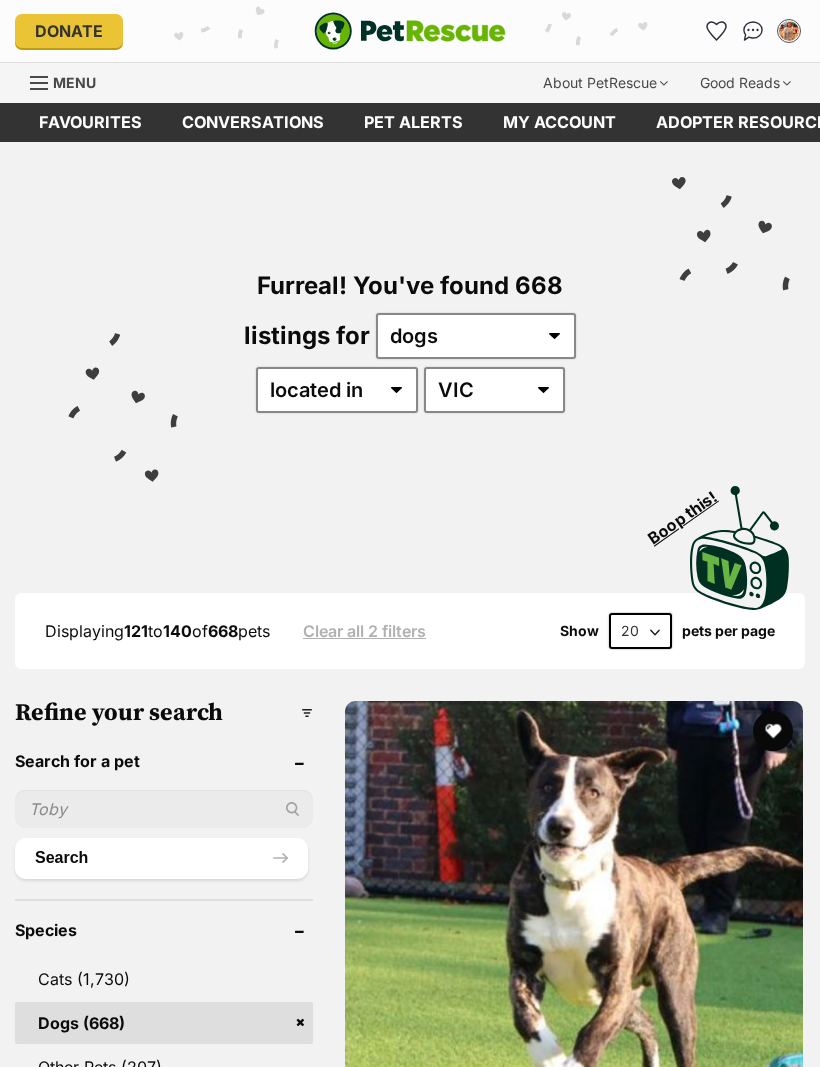 scroll, scrollTop: 0, scrollLeft: 0, axis: both 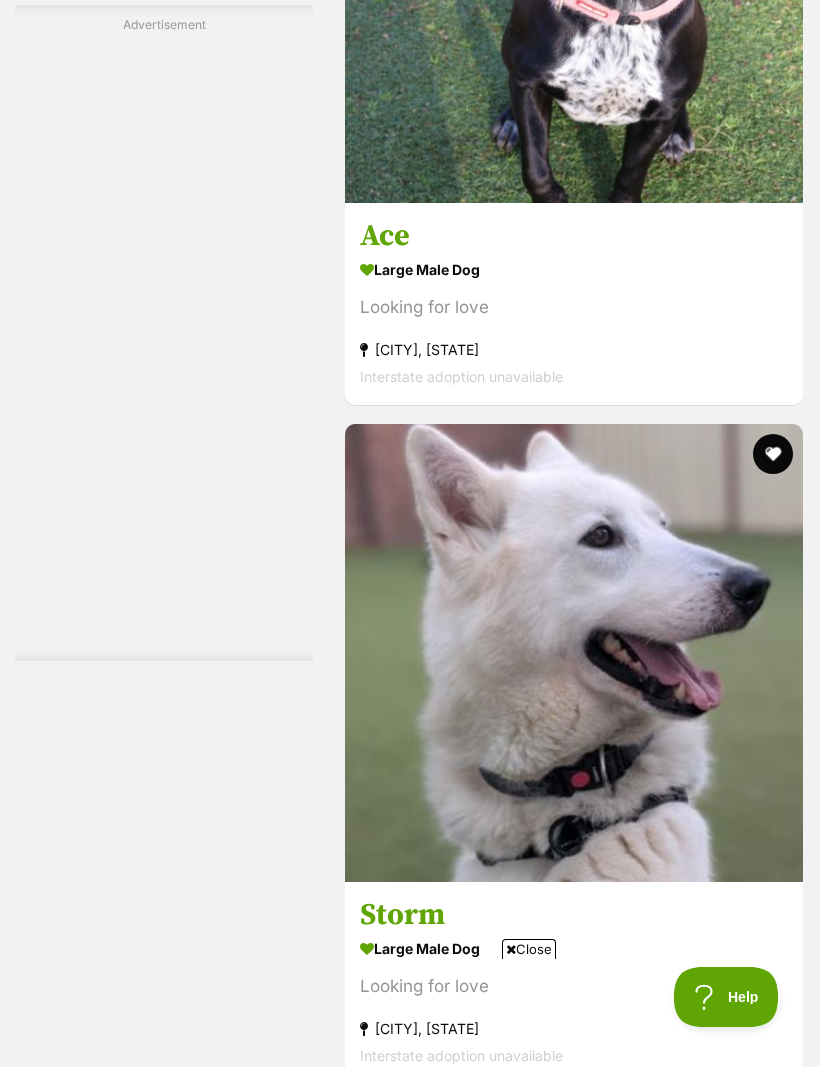 click at bounding box center [678, 9526] 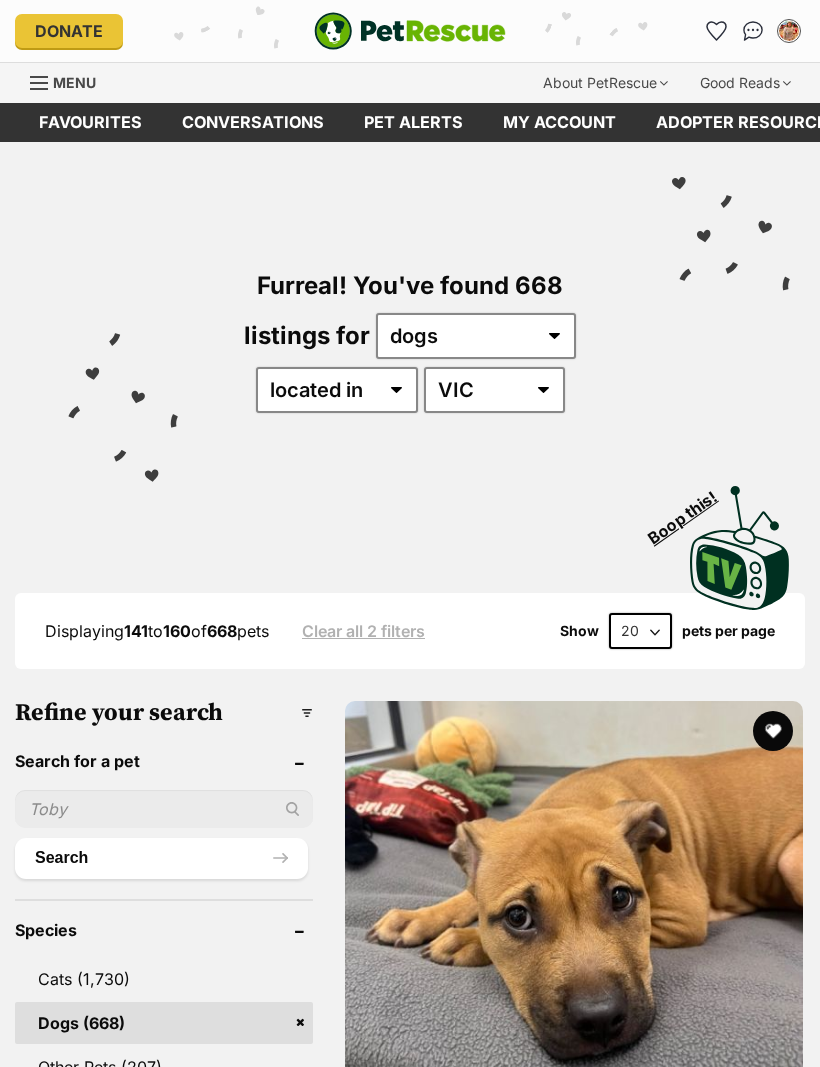 scroll, scrollTop: 0, scrollLeft: 0, axis: both 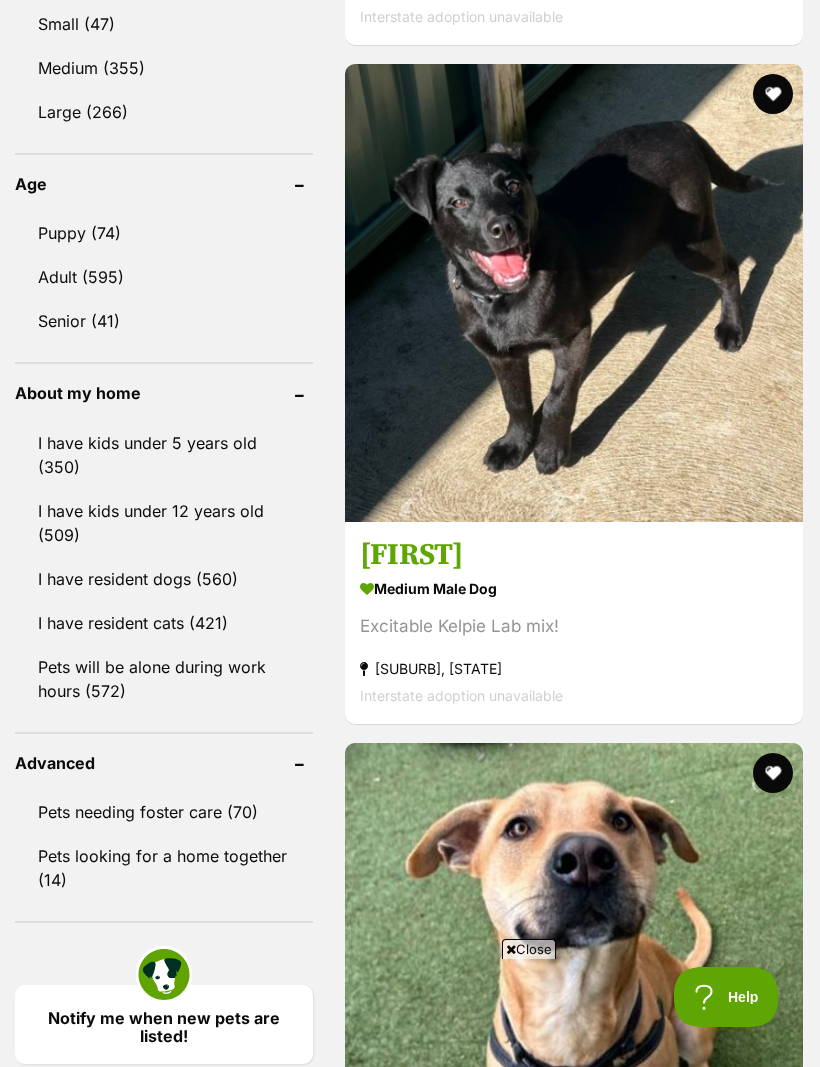 click at bounding box center (574, 4041) 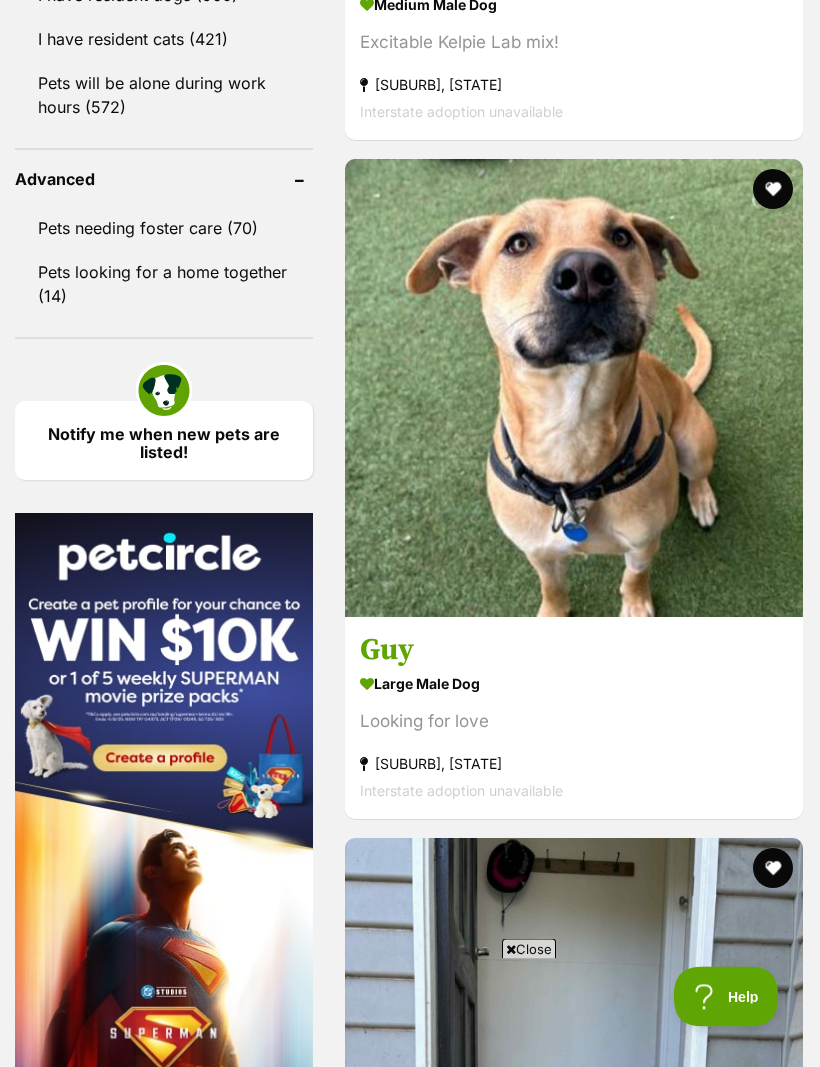 scroll, scrollTop: 0, scrollLeft: 0, axis: both 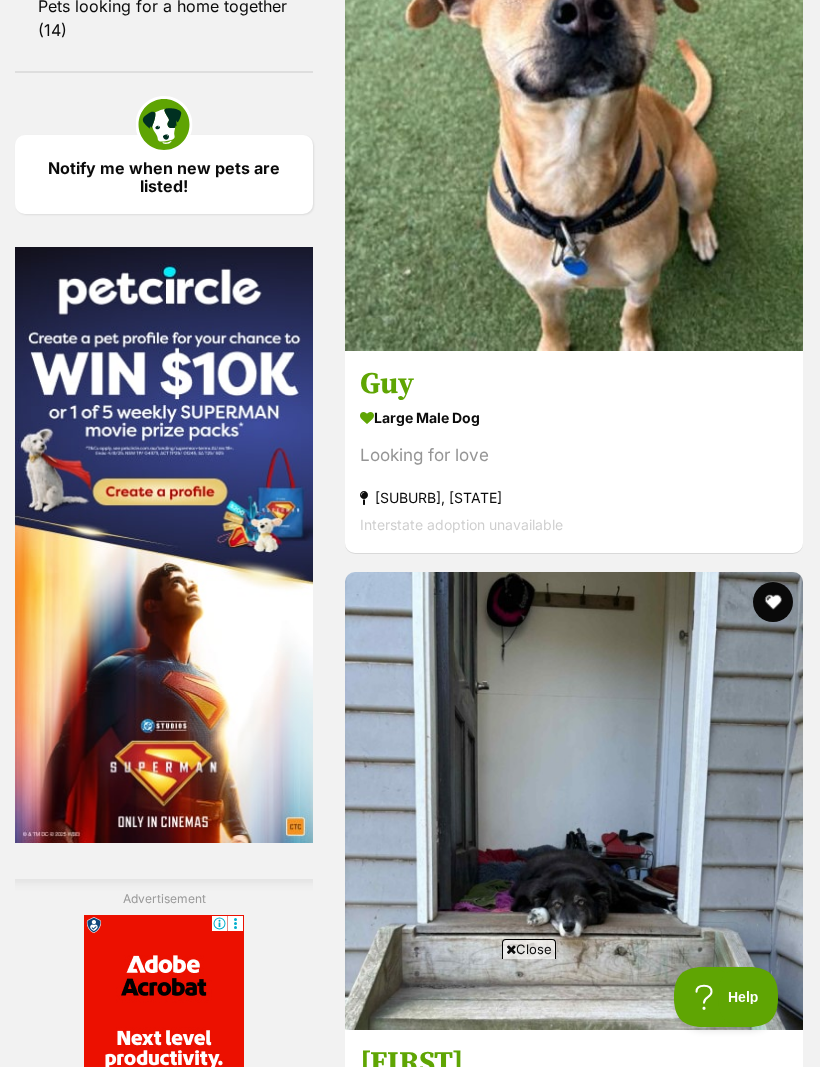 click at bounding box center (574, 5228) 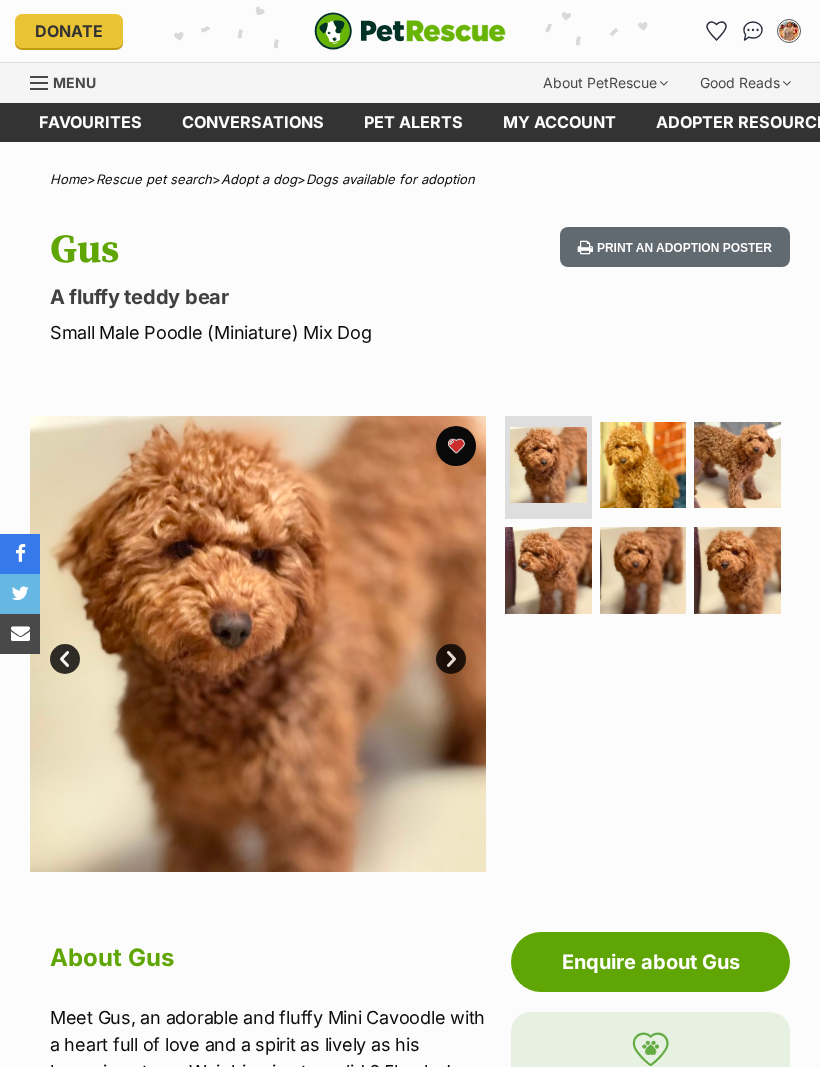 scroll, scrollTop: 0, scrollLeft: 0, axis: both 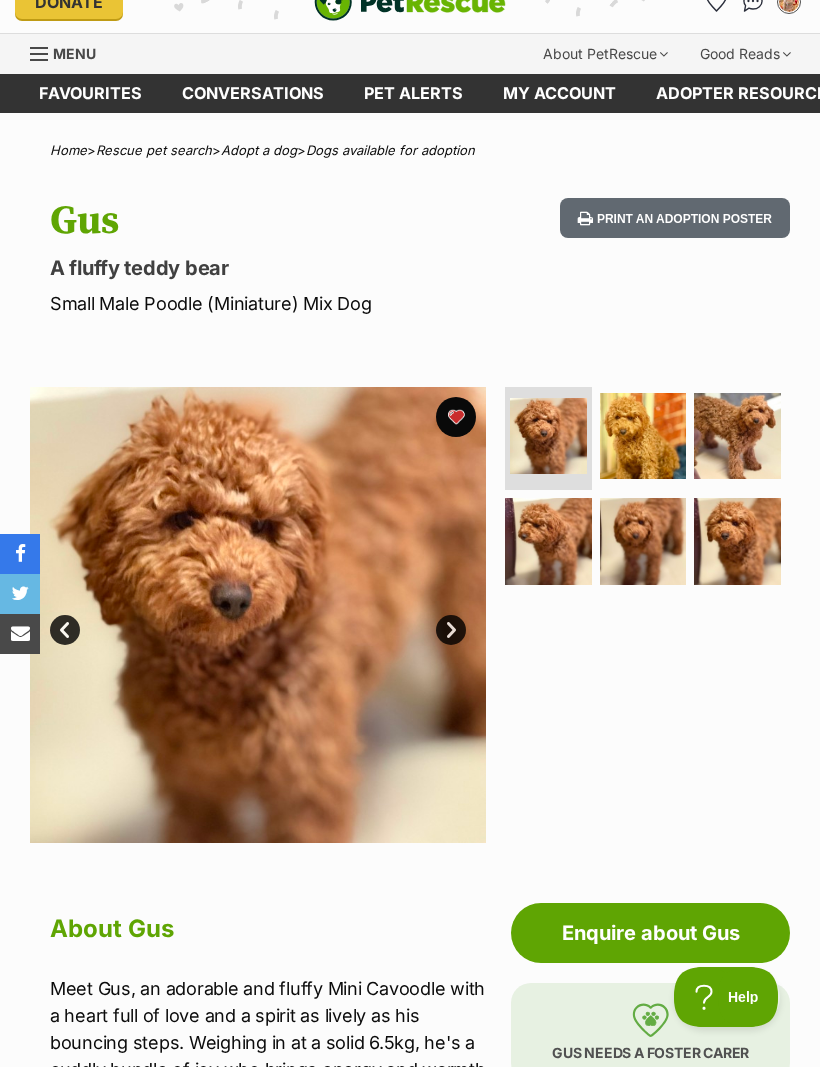 click on "Next" at bounding box center [451, 630] 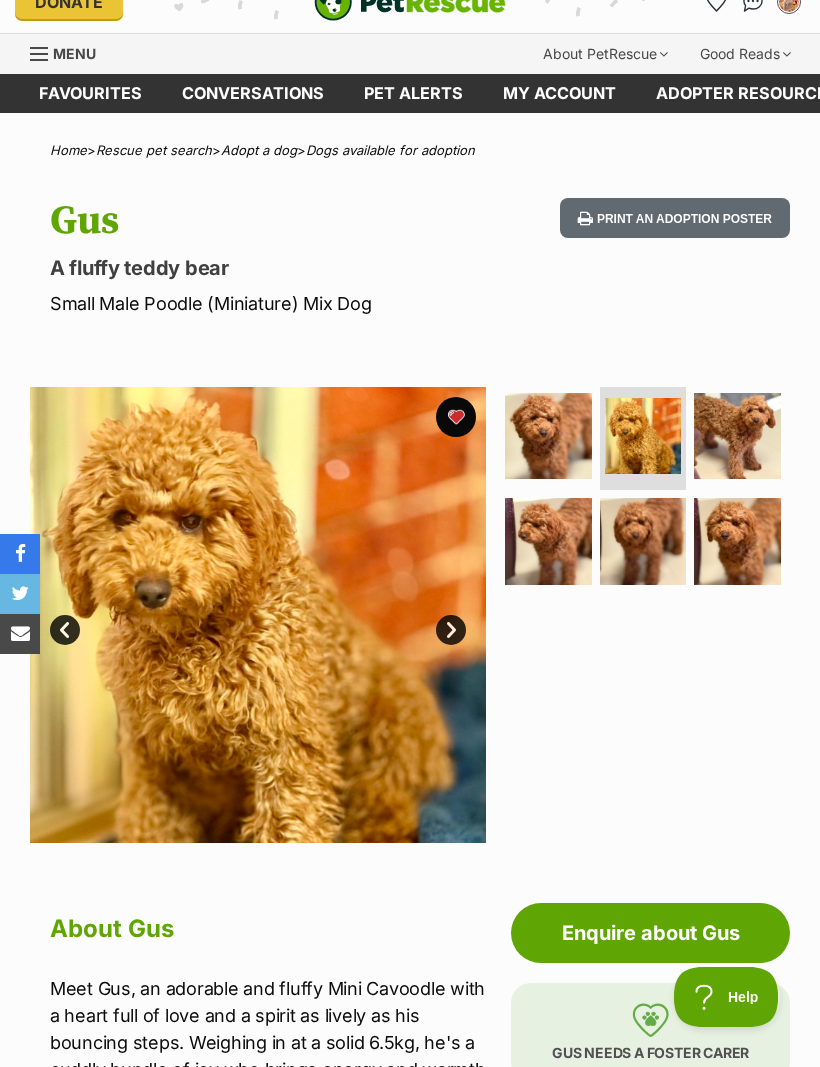 click on "Next" at bounding box center [451, 630] 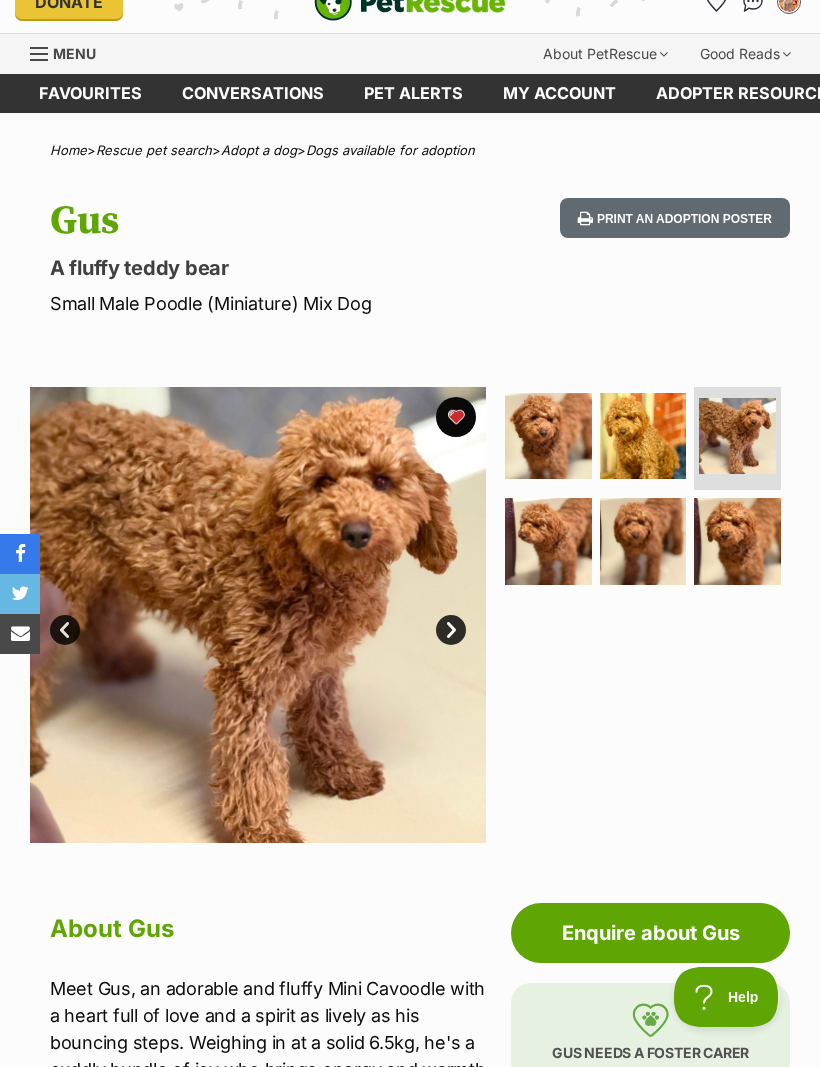 click on "Next" at bounding box center [451, 630] 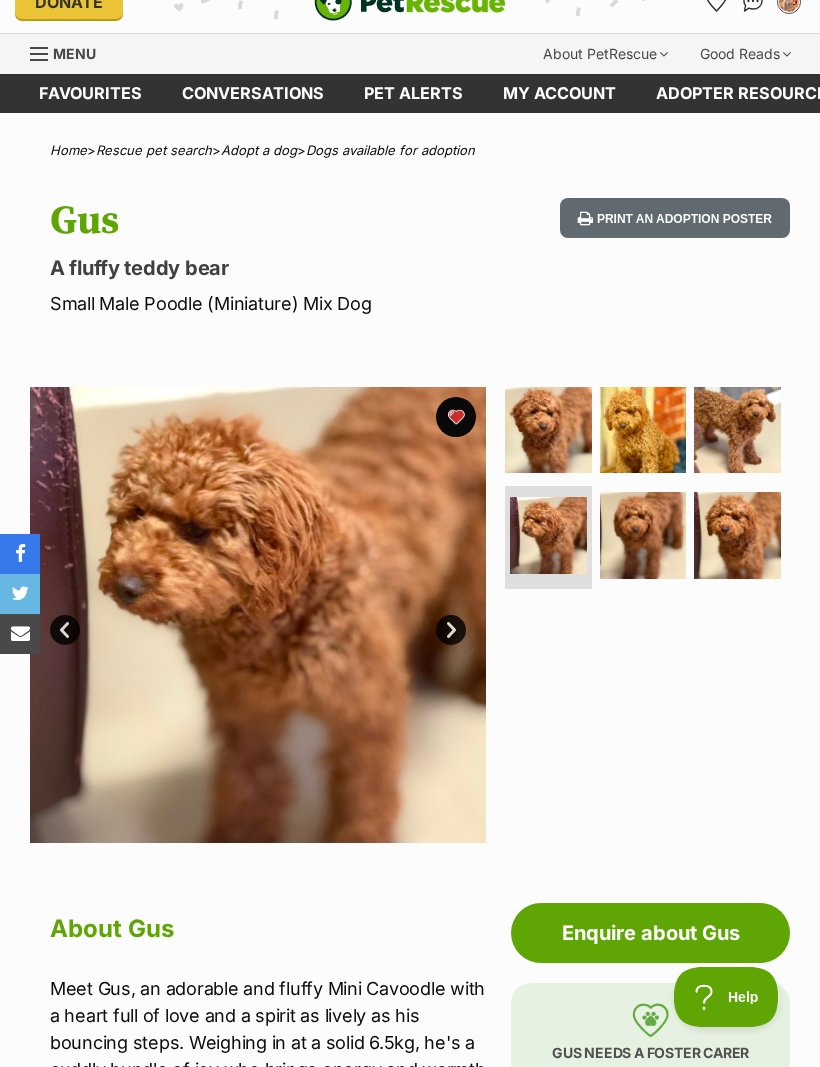 click on "Next" at bounding box center [451, 630] 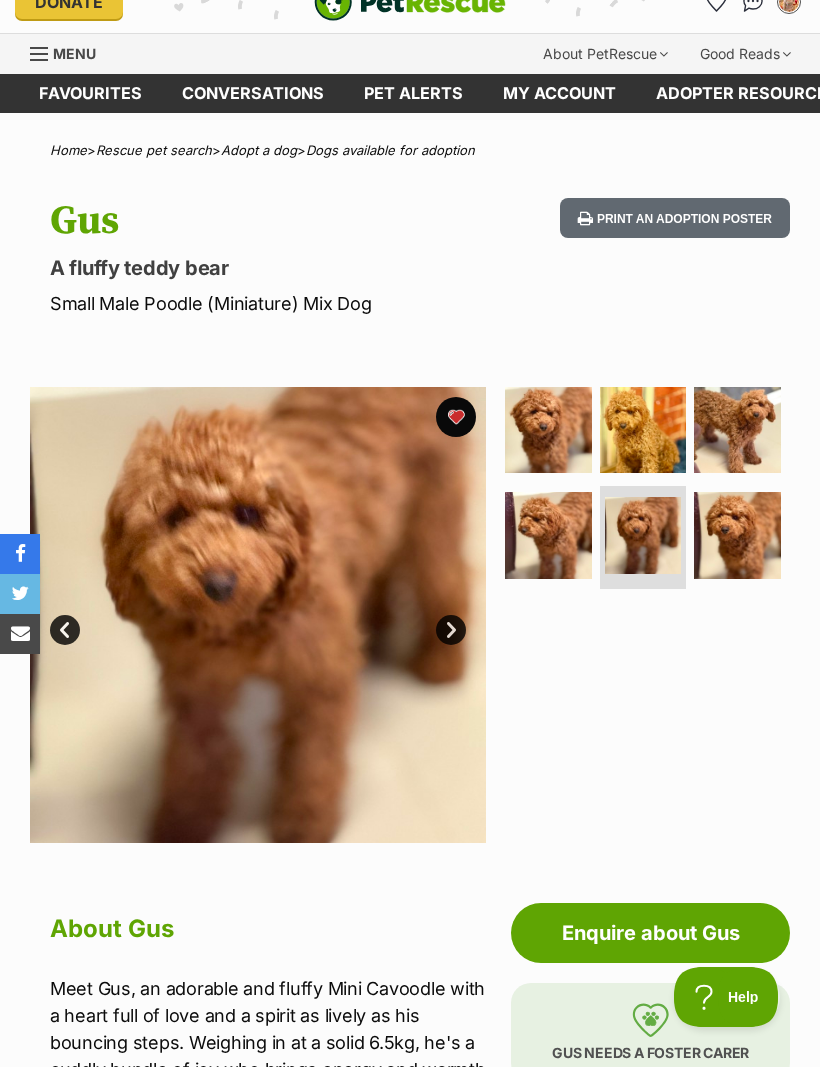 click on "Next" at bounding box center [451, 630] 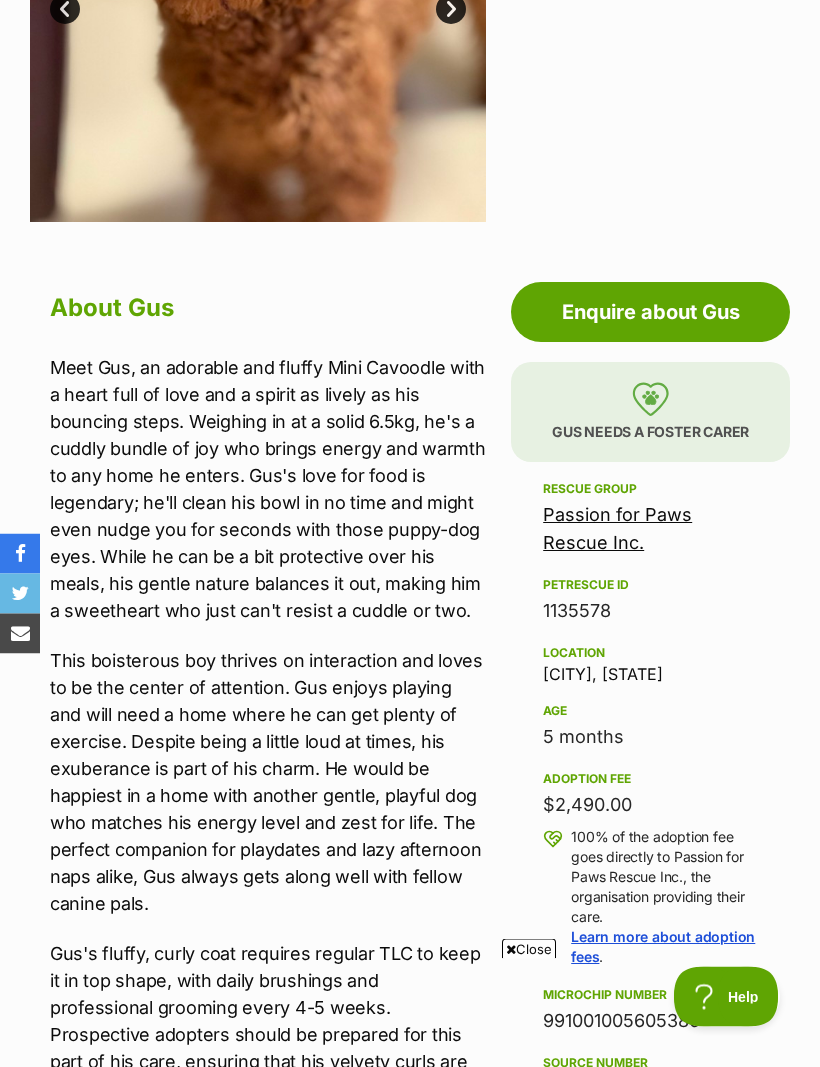 scroll, scrollTop: 0, scrollLeft: 0, axis: both 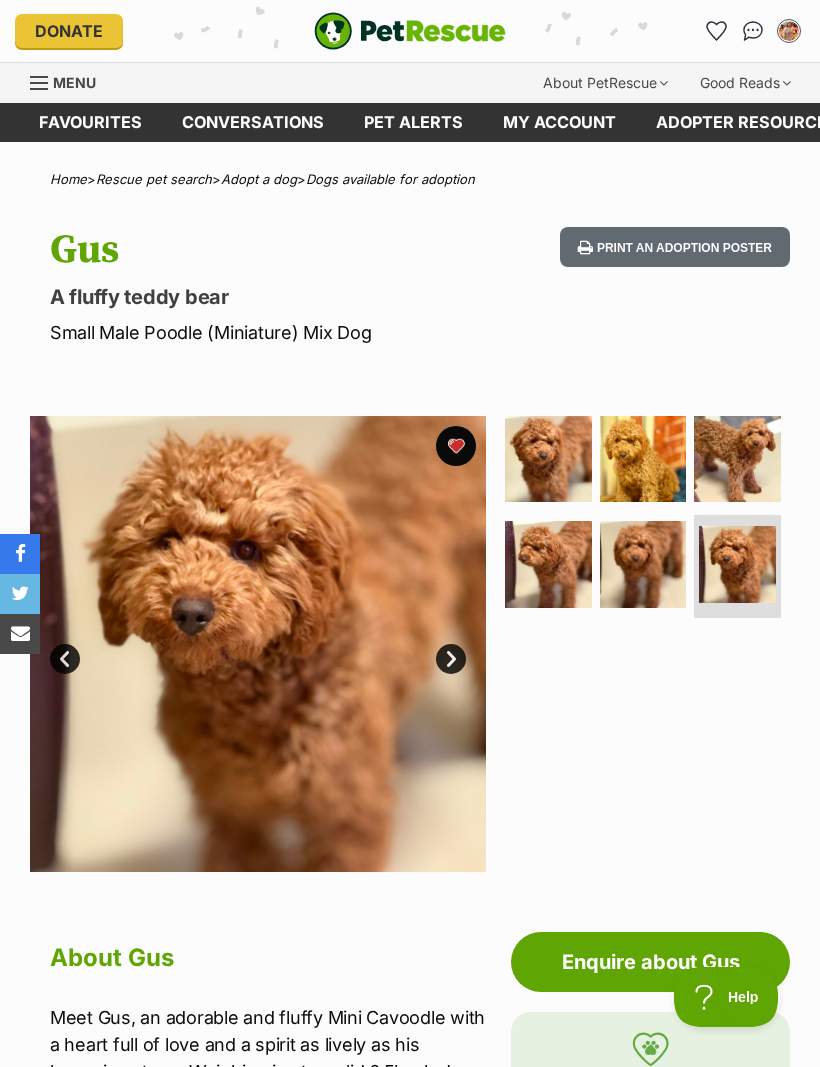click at bounding box center (40, 83) 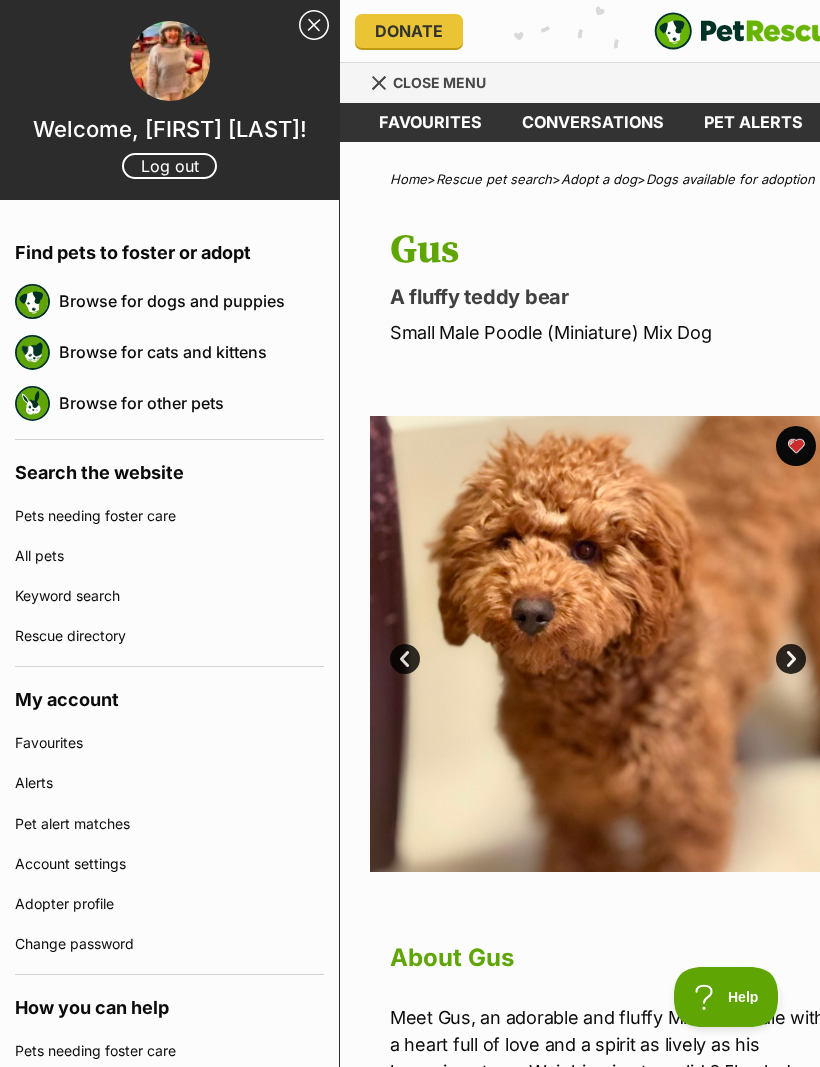 scroll, scrollTop: 0, scrollLeft: 0, axis: both 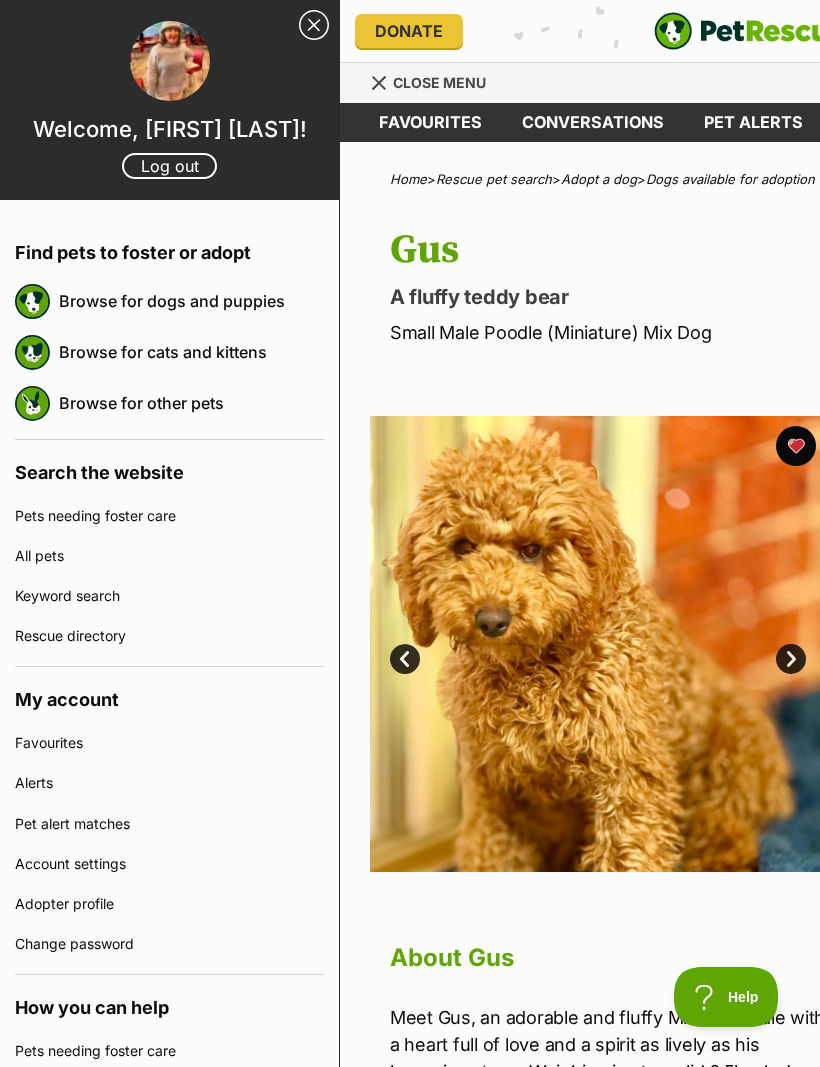 click on "Next" at bounding box center [791, 659] 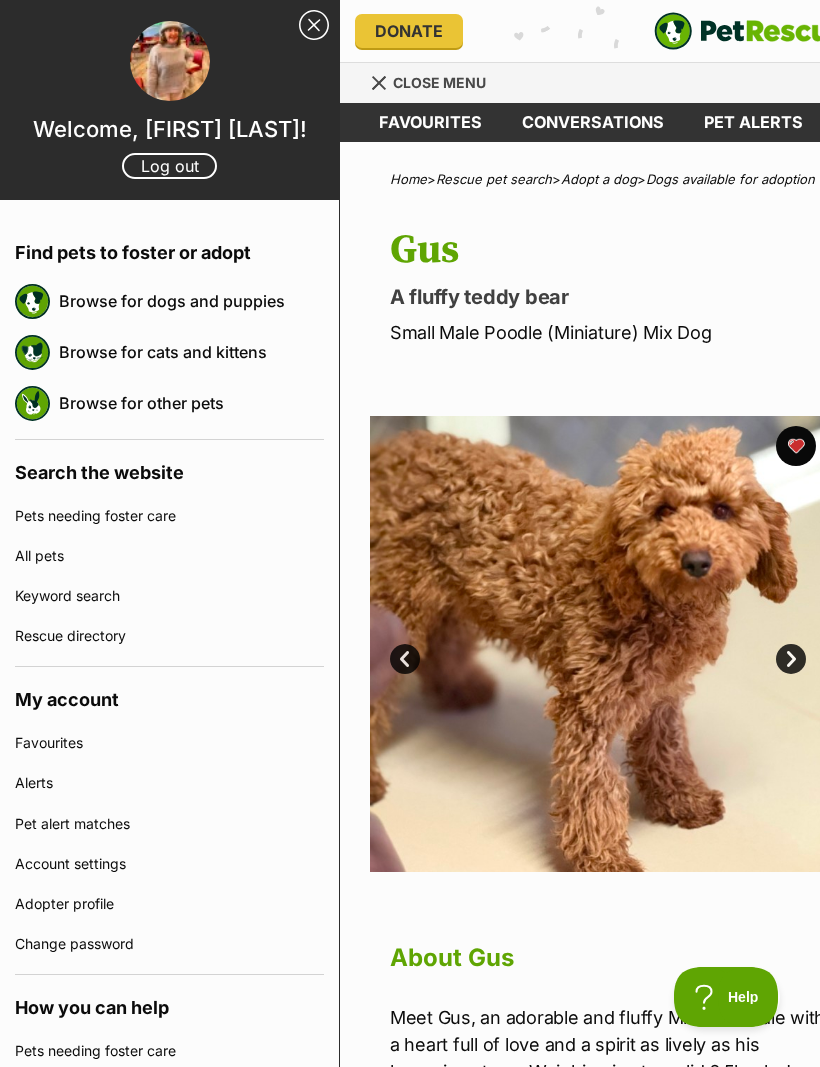 click on "Next" at bounding box center [791, 659] 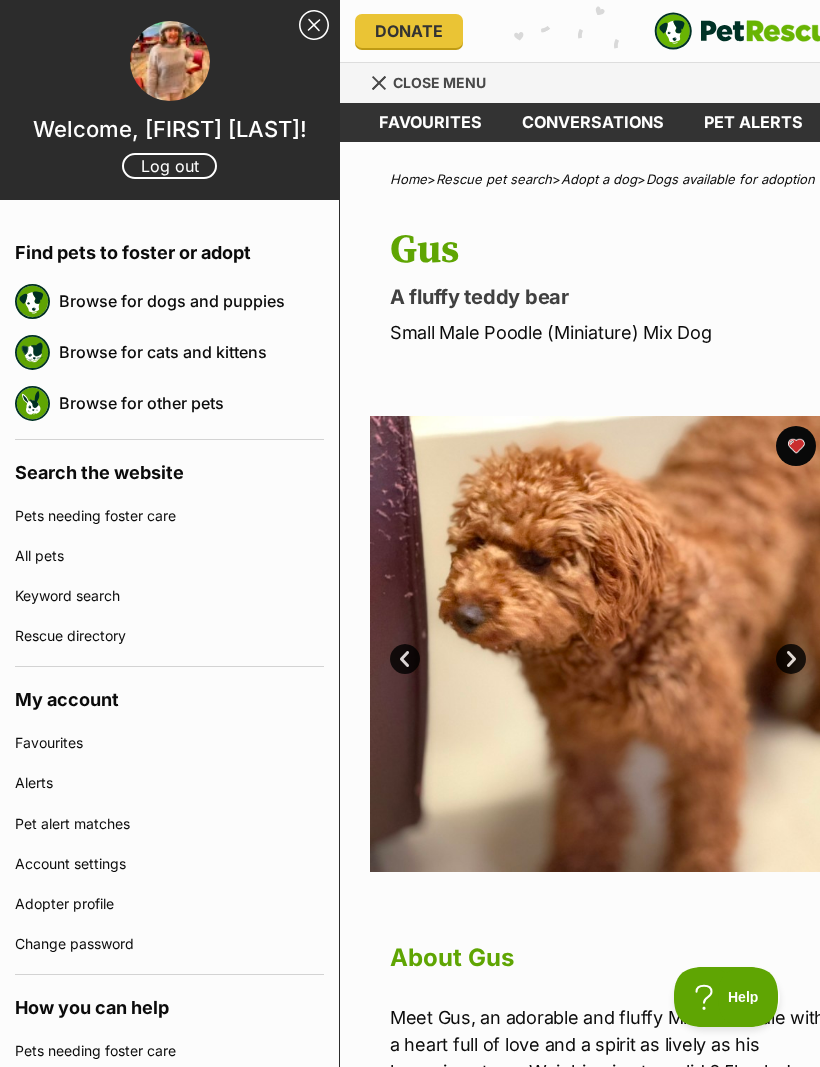 click on "Next" at bounding box center (791, 659) 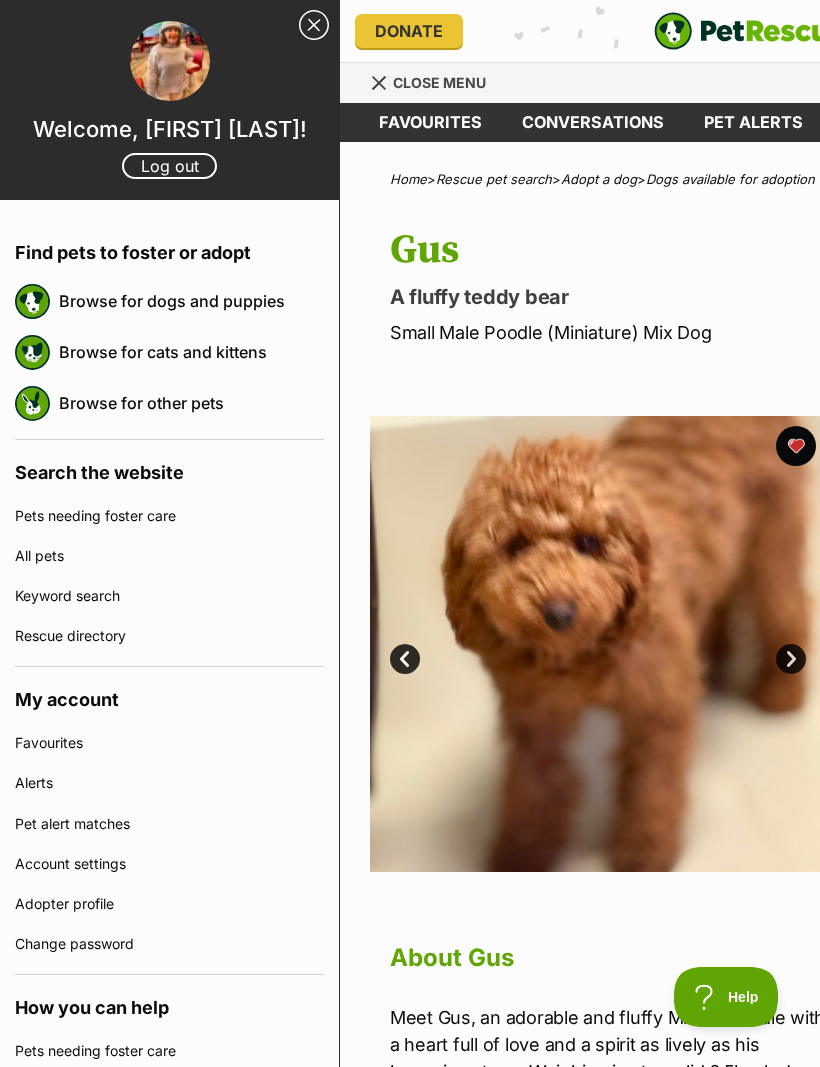 click on "Next" at bounding box center [791, 659] 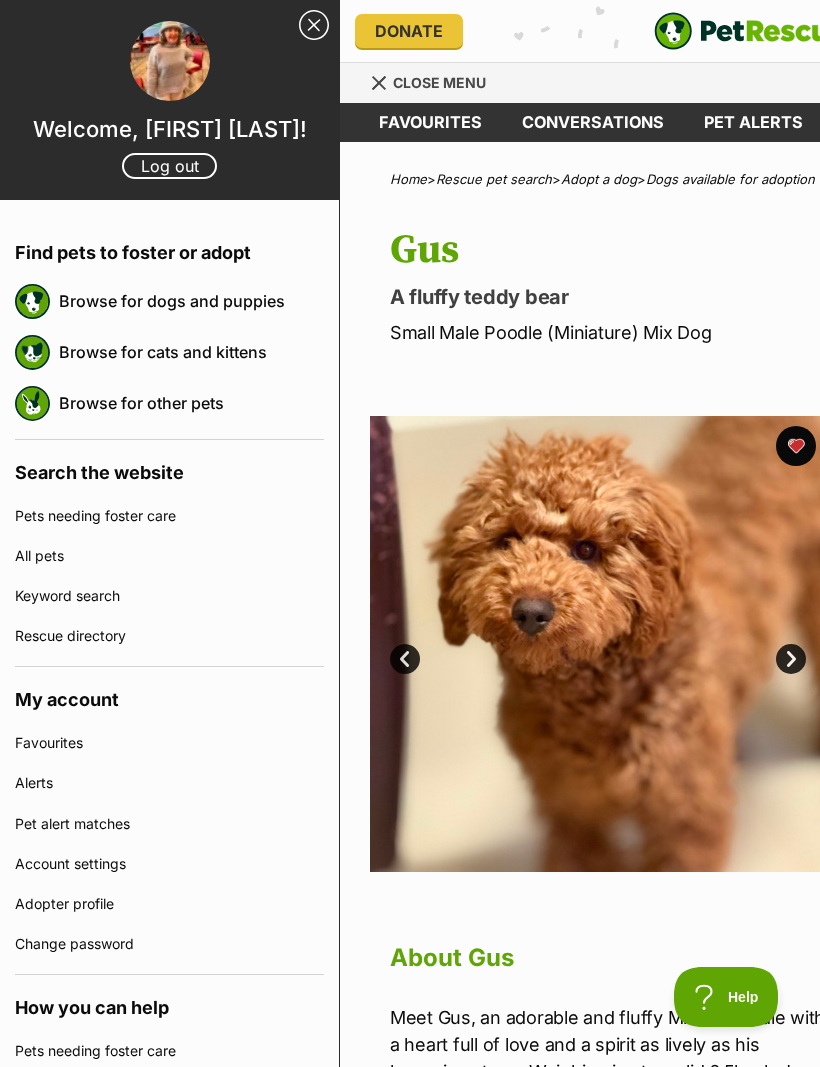 click on "Next" at bounding box center (791, 659) 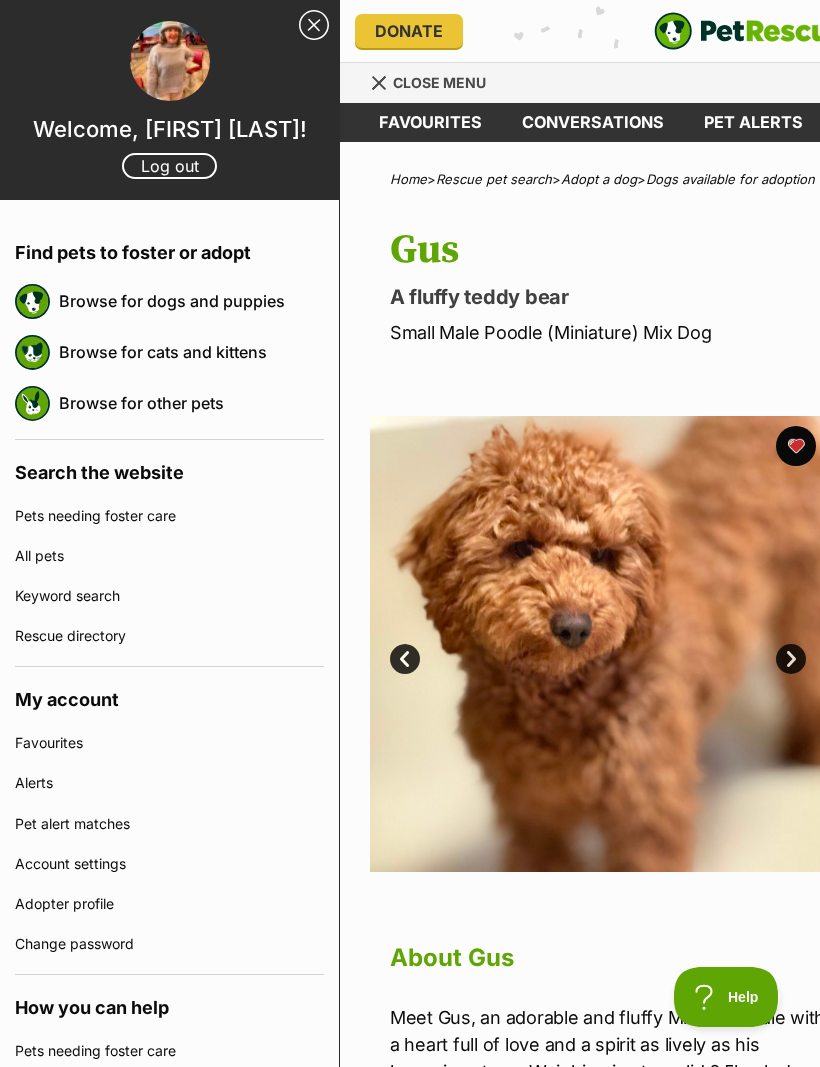 scroll, scrollTop: 0, scrollLeft: 0, axis: both 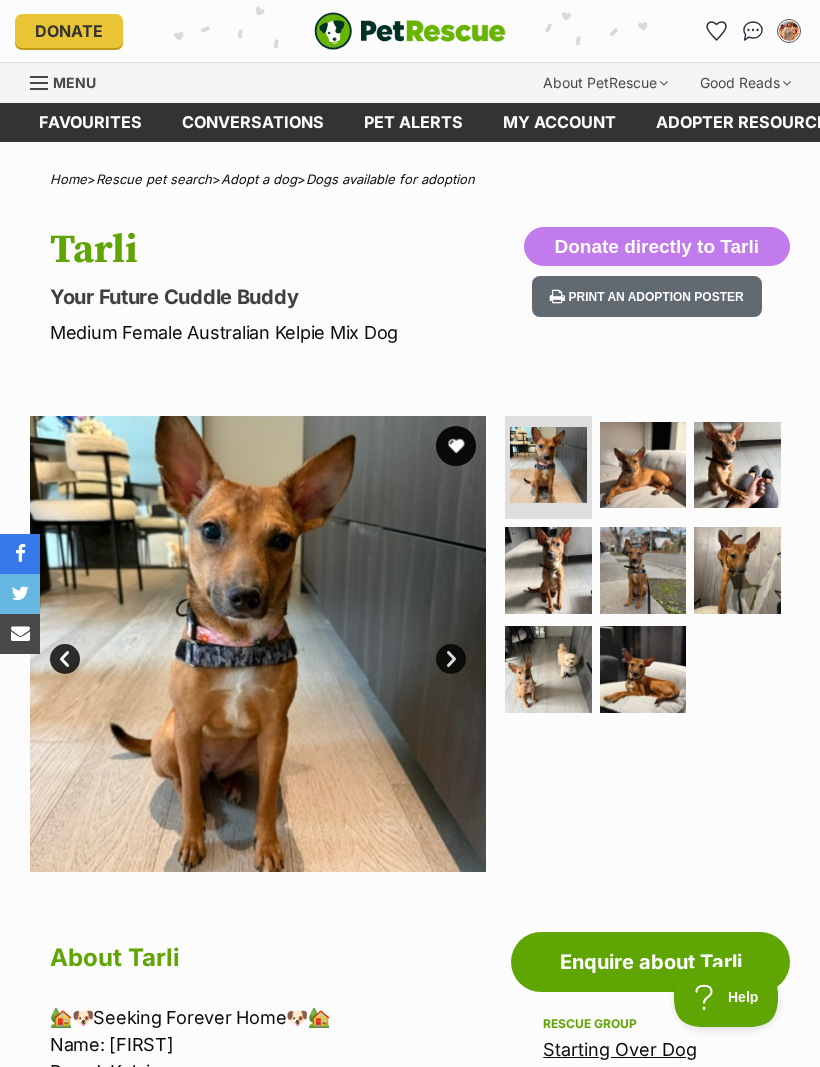click at bounding box center (643, 669) 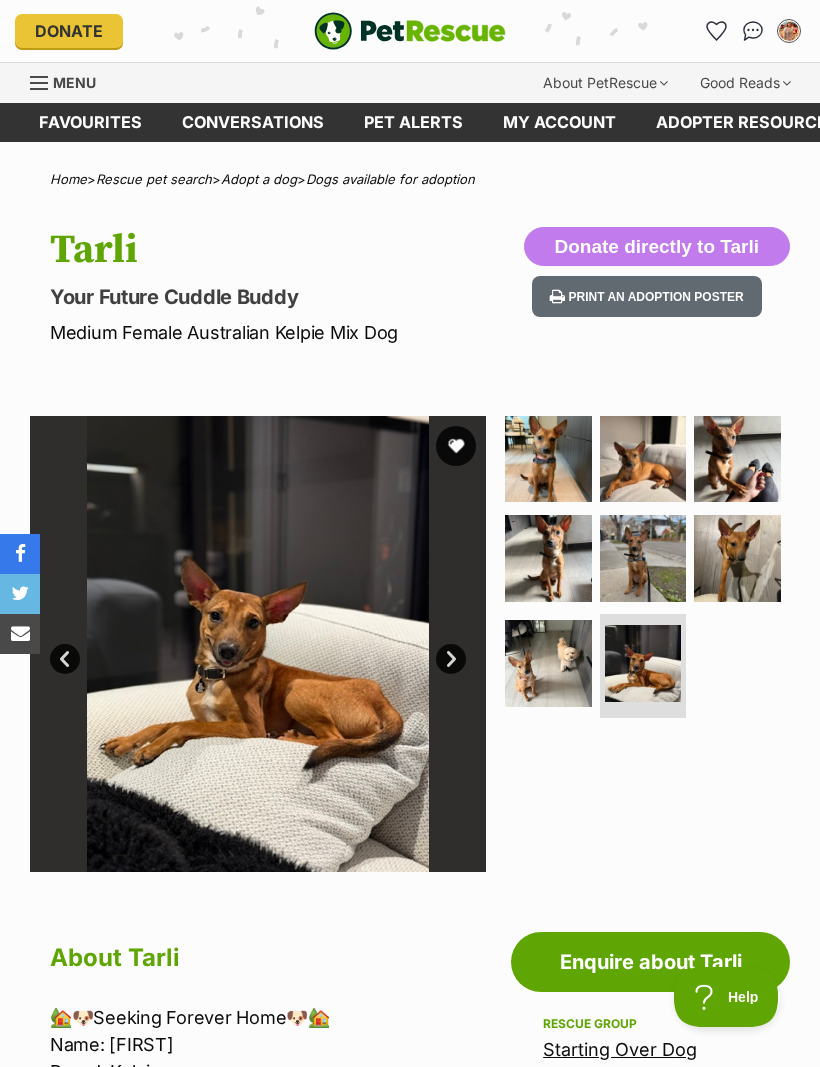 scroll, scrollTop: 0, scrollLeft: 0, axis: both 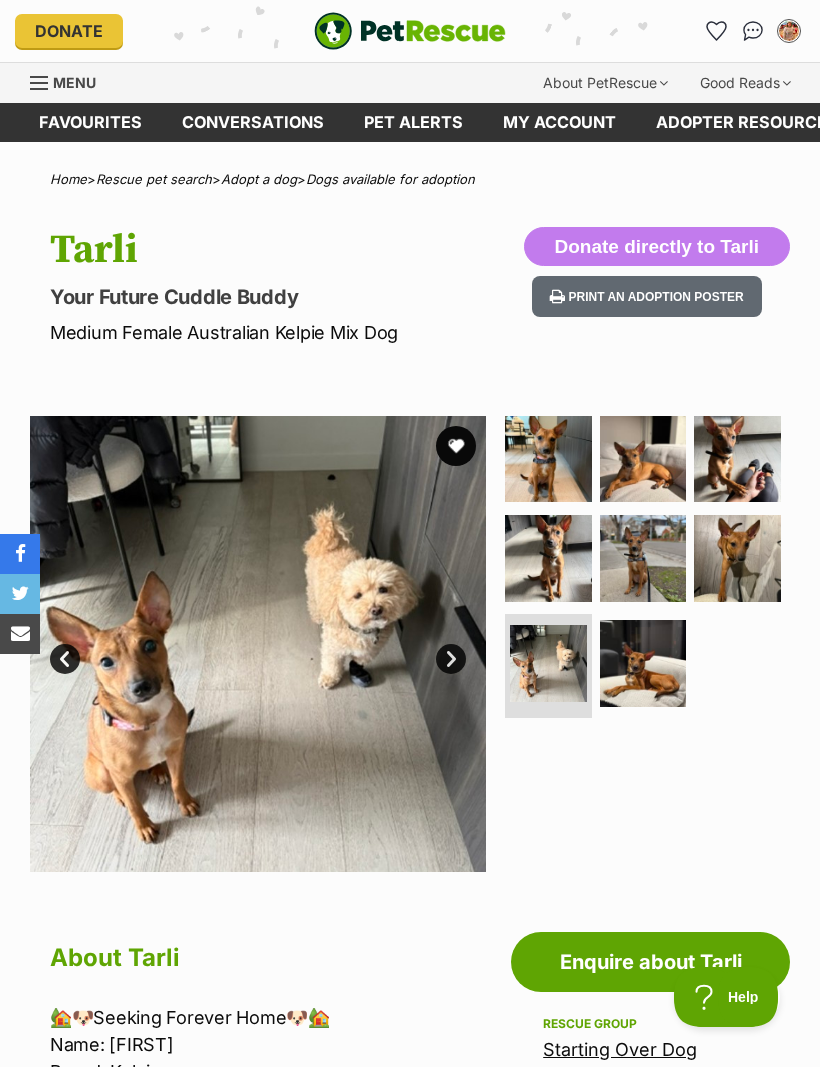 click at bounding box center [737, 558] 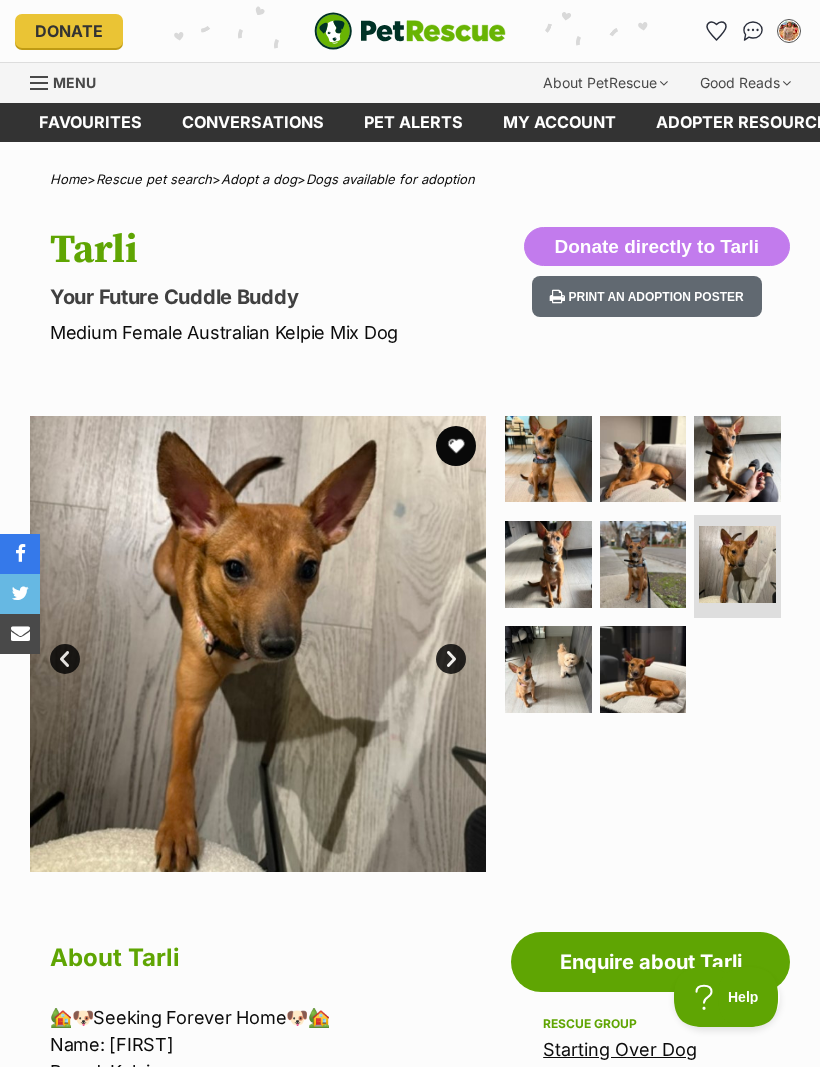 click at bounding box center [643, 564] 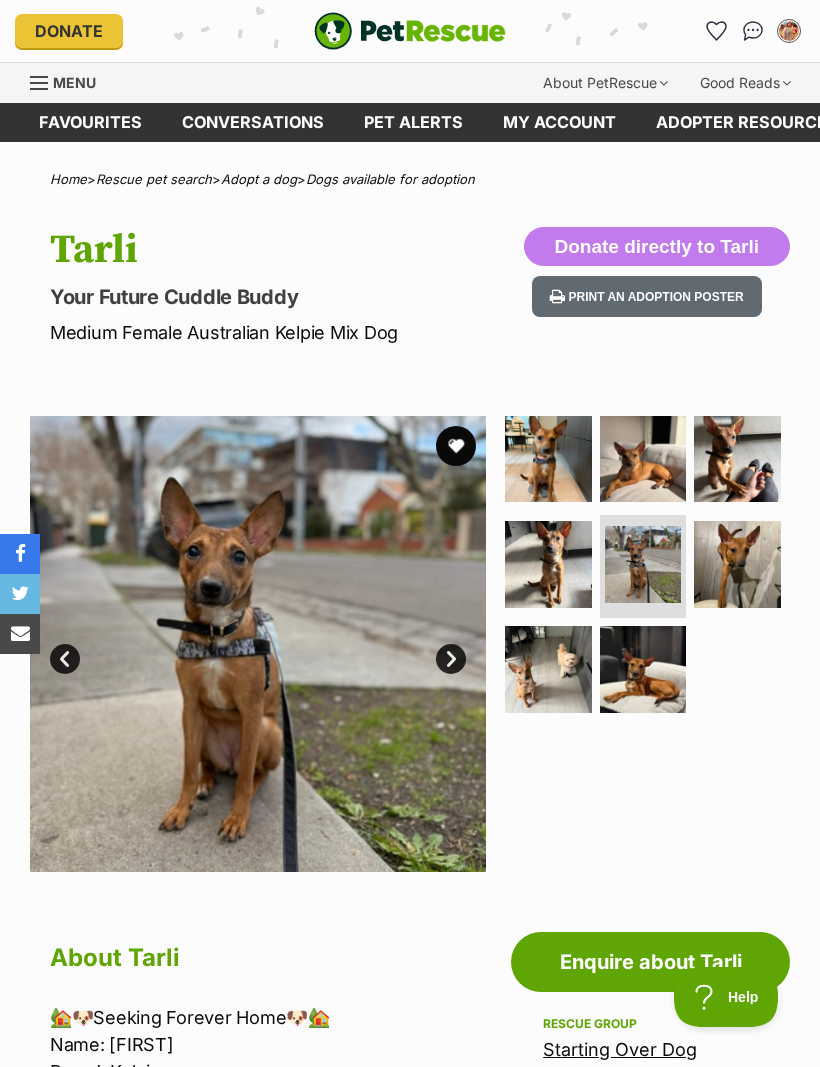 click at bounding box center [548, 564] 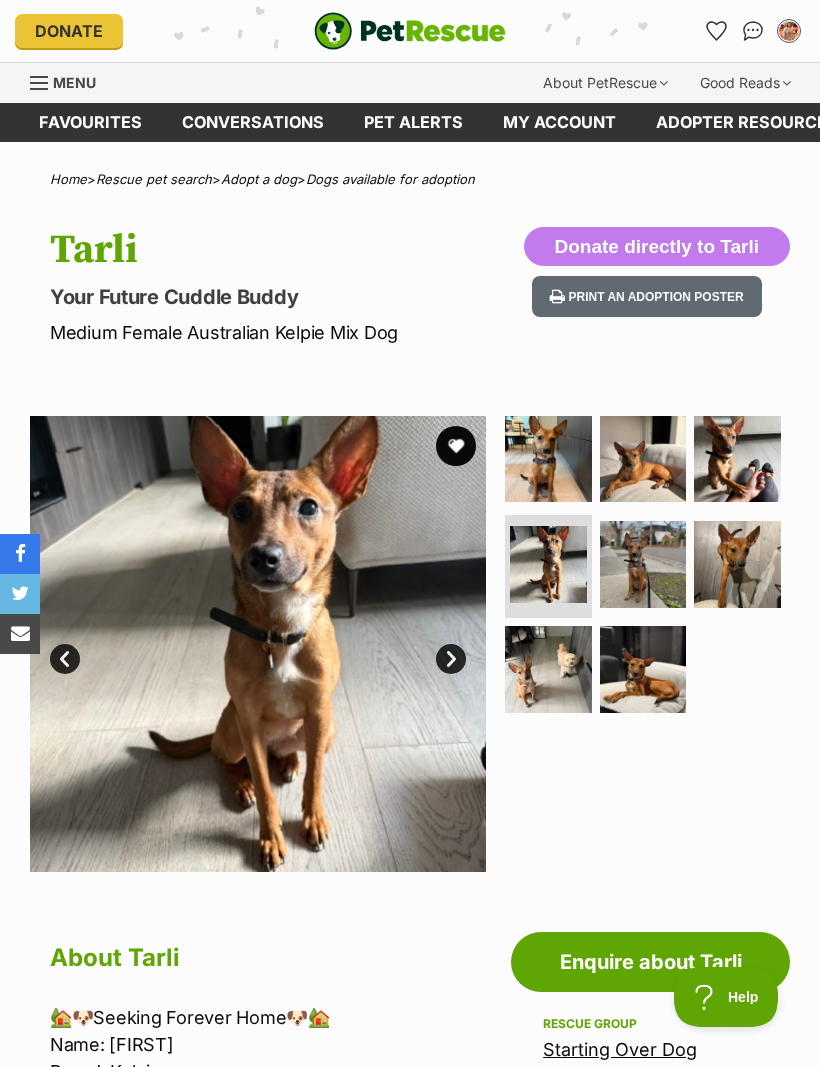 click at bounding box center (548, 459) 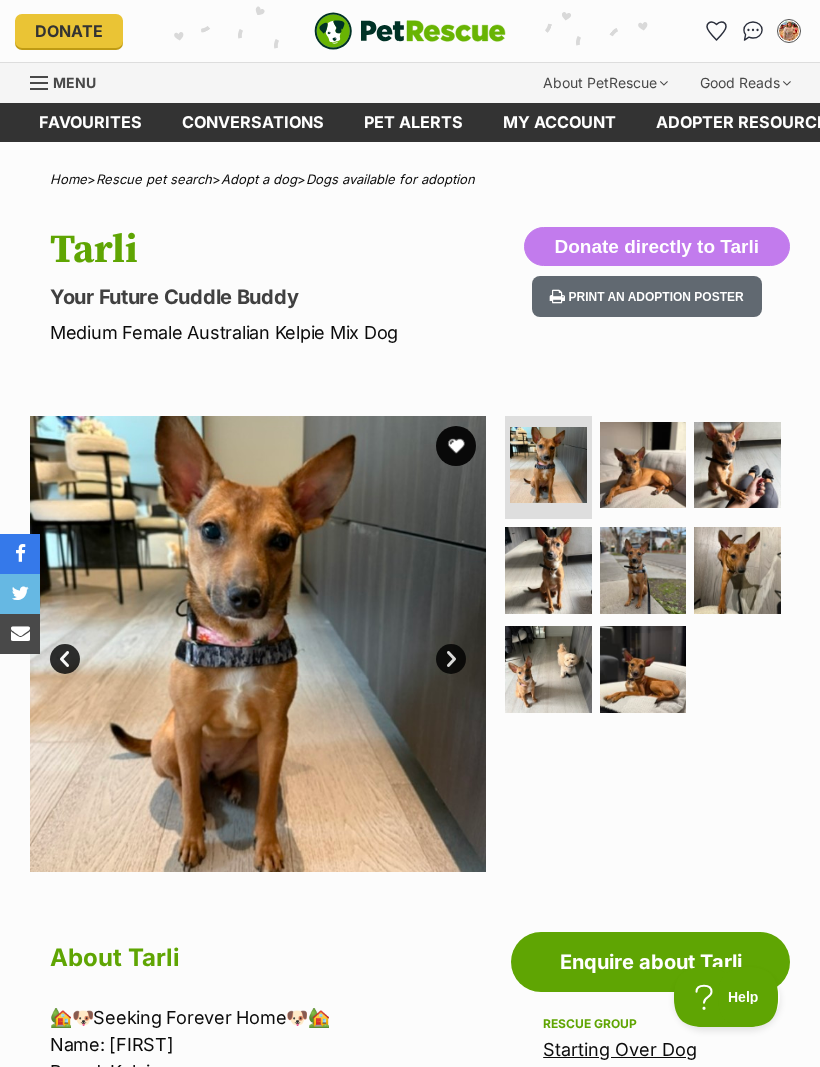 click at bounding box center [643, 465] 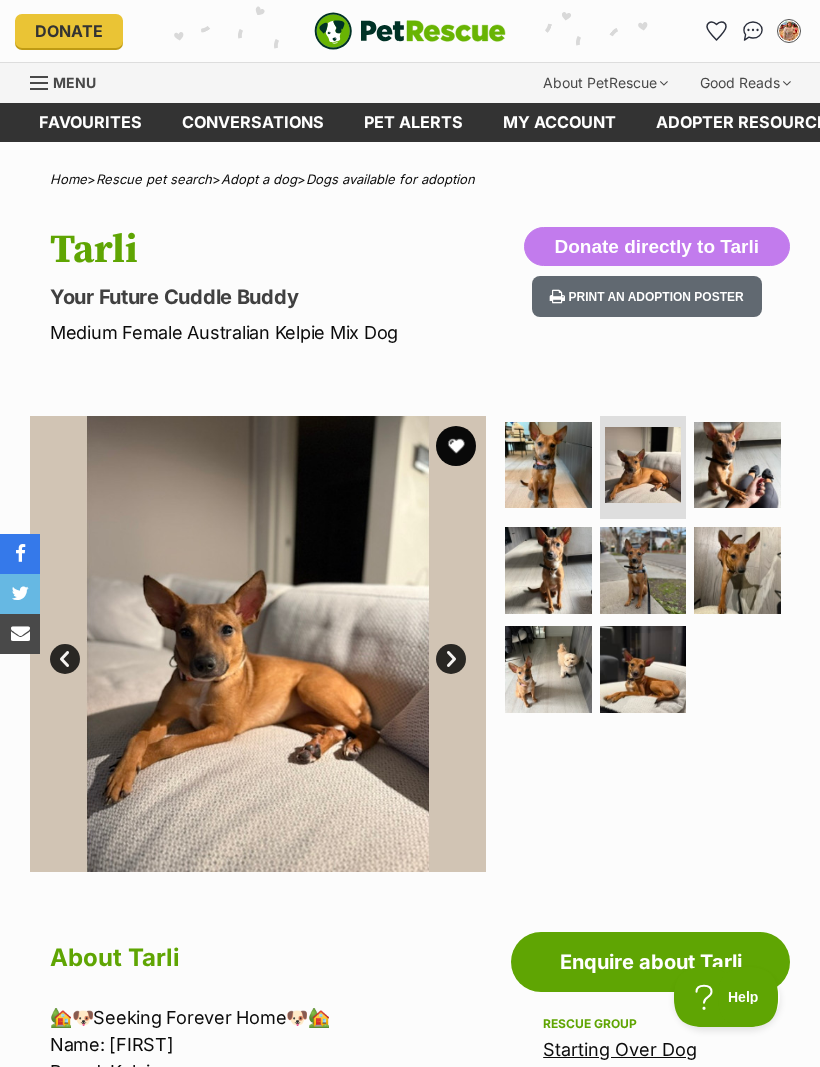 click at bounding box center [737, 465] 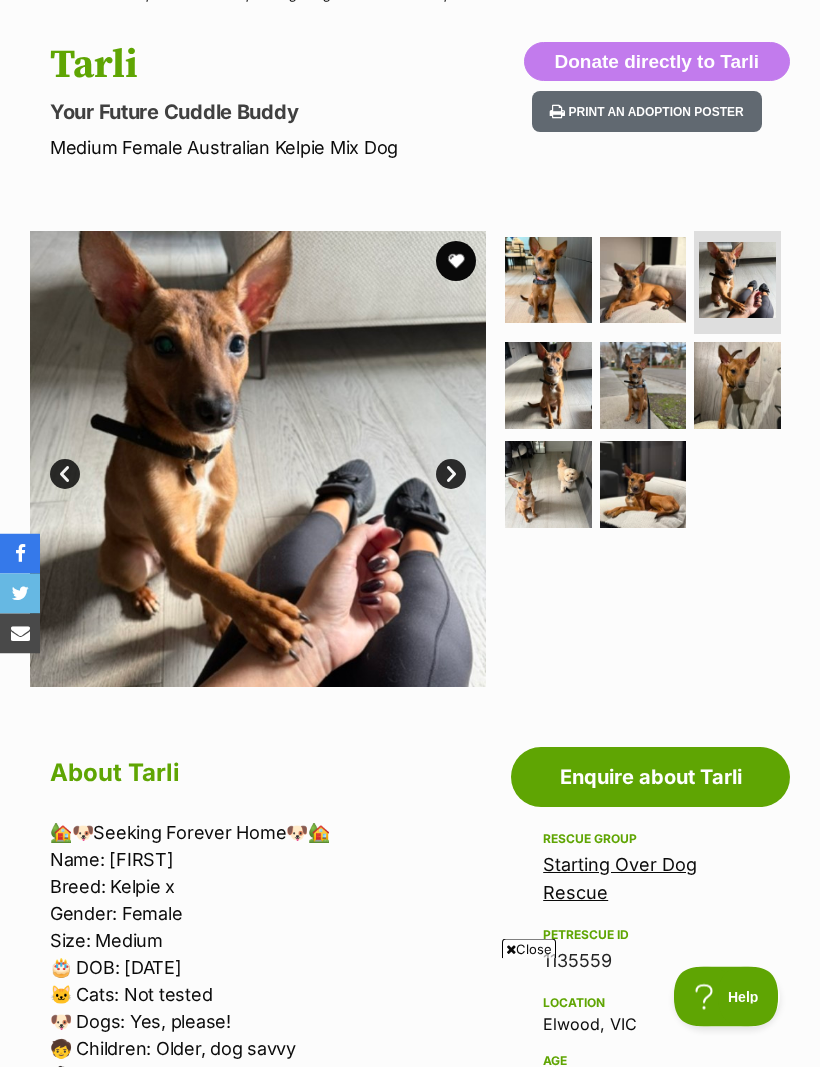 scroll, scrollTop: 195, scrollLeft: 0, axis: vertical 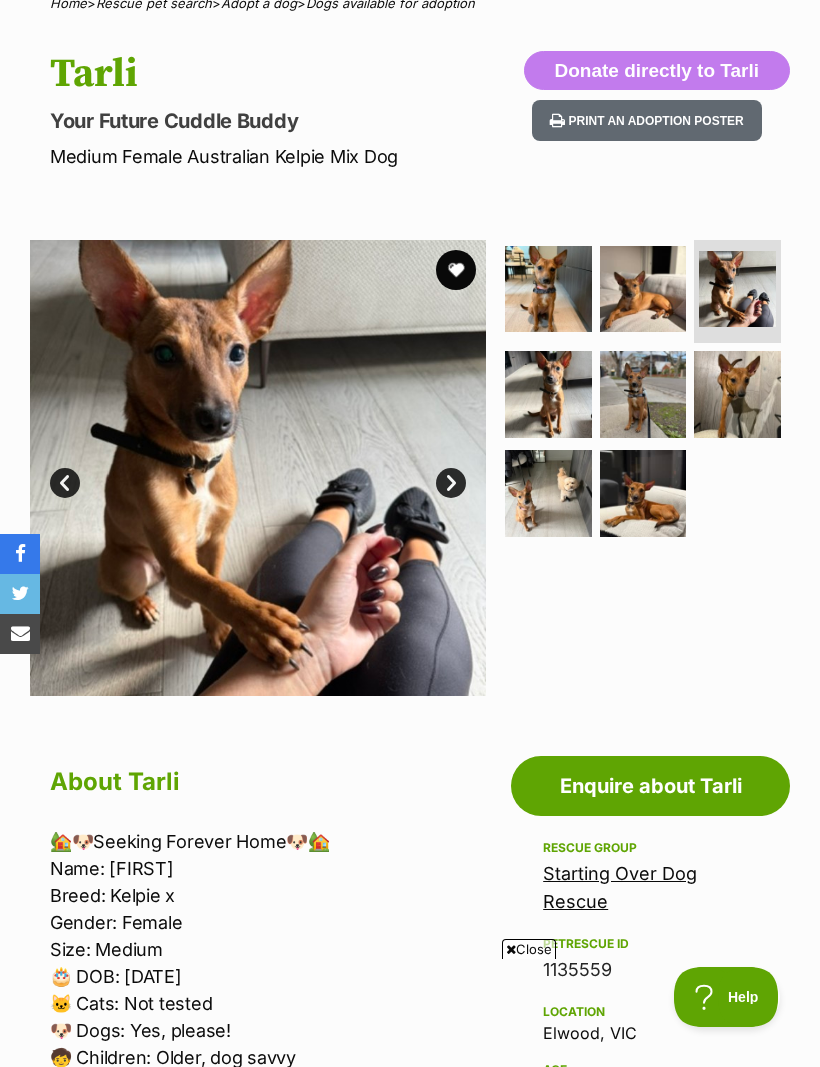 click at bounding box center [548, 289] 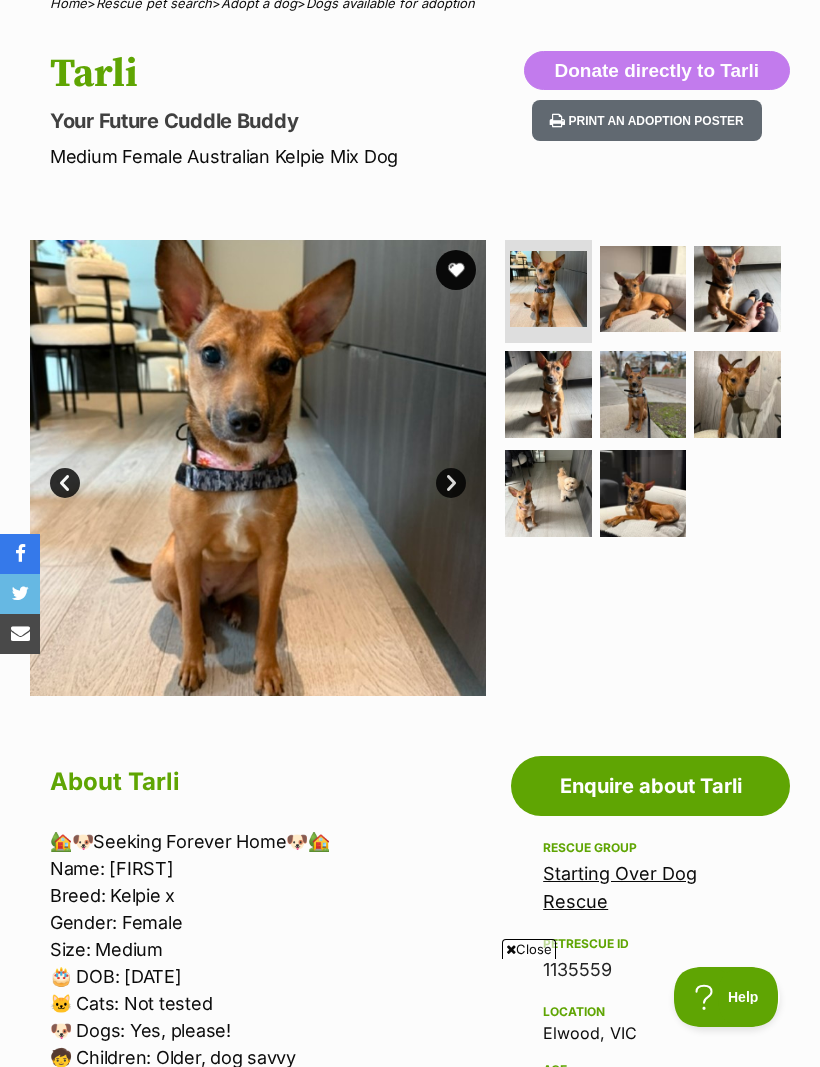 click at bounding box center [643, 289] 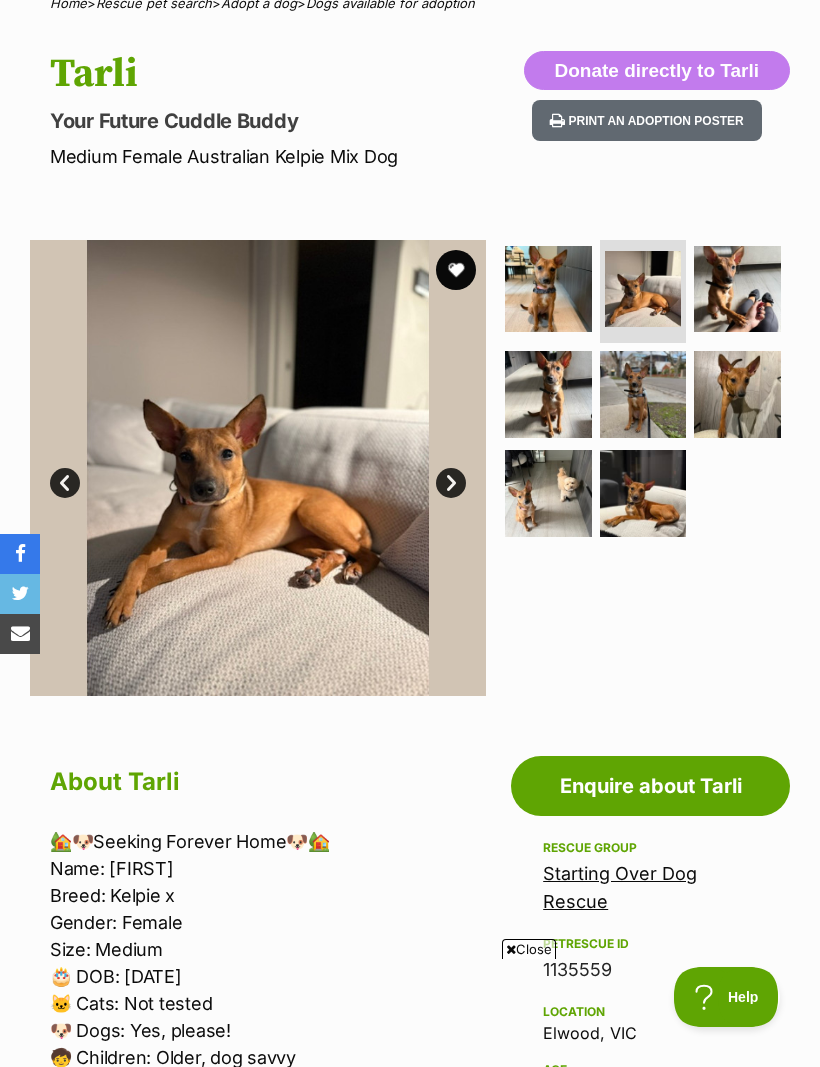 scroll, scrollTop: 0, scrollLeft: 0, axis: both 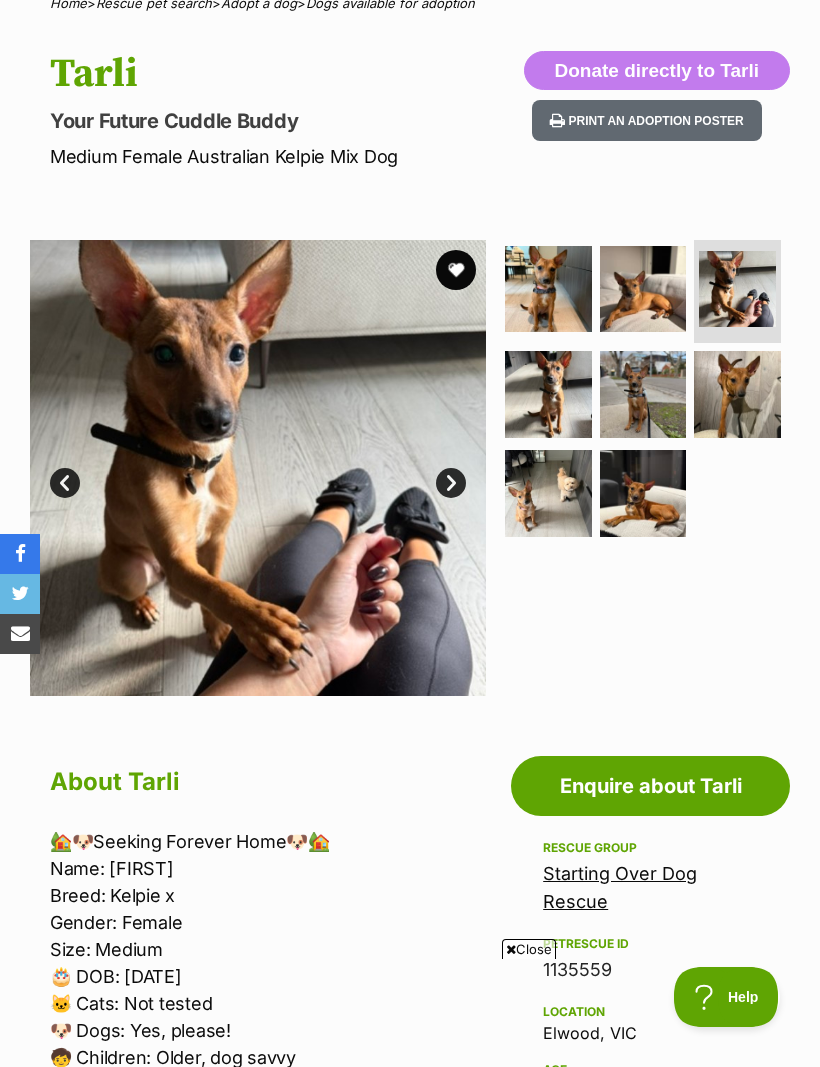 click at bounding box center (548, 394) 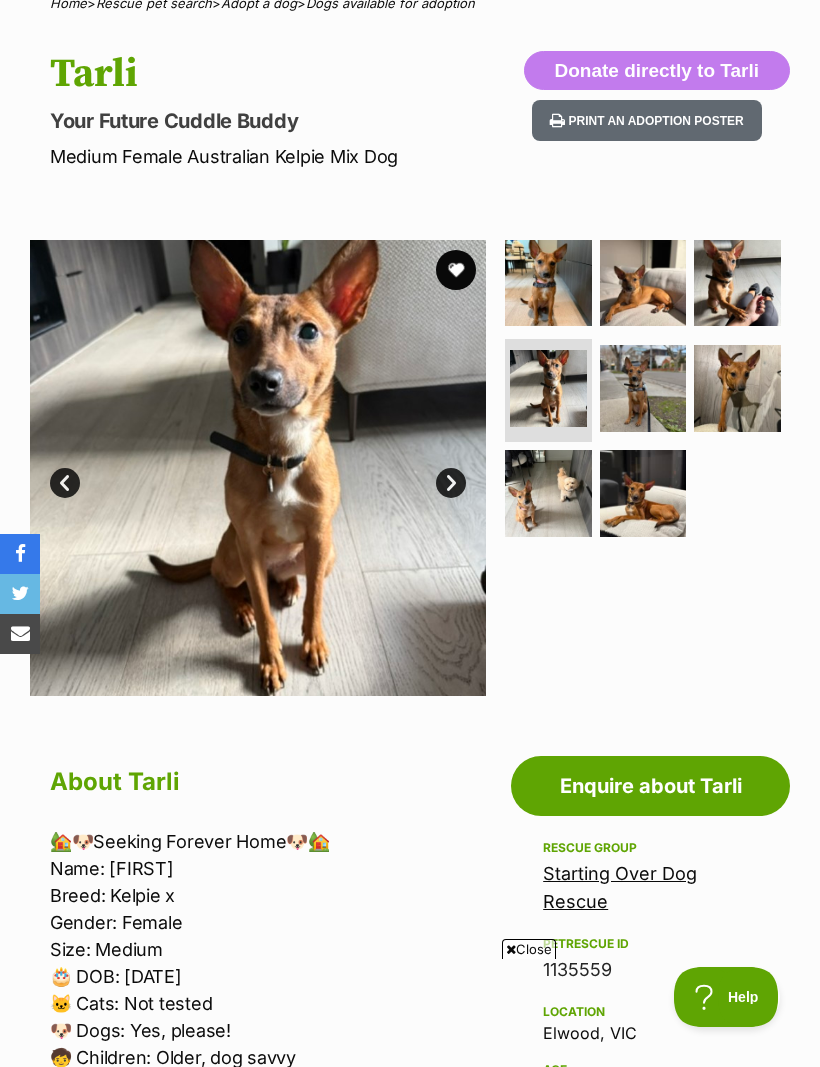 click at bounding box center (643, 388) 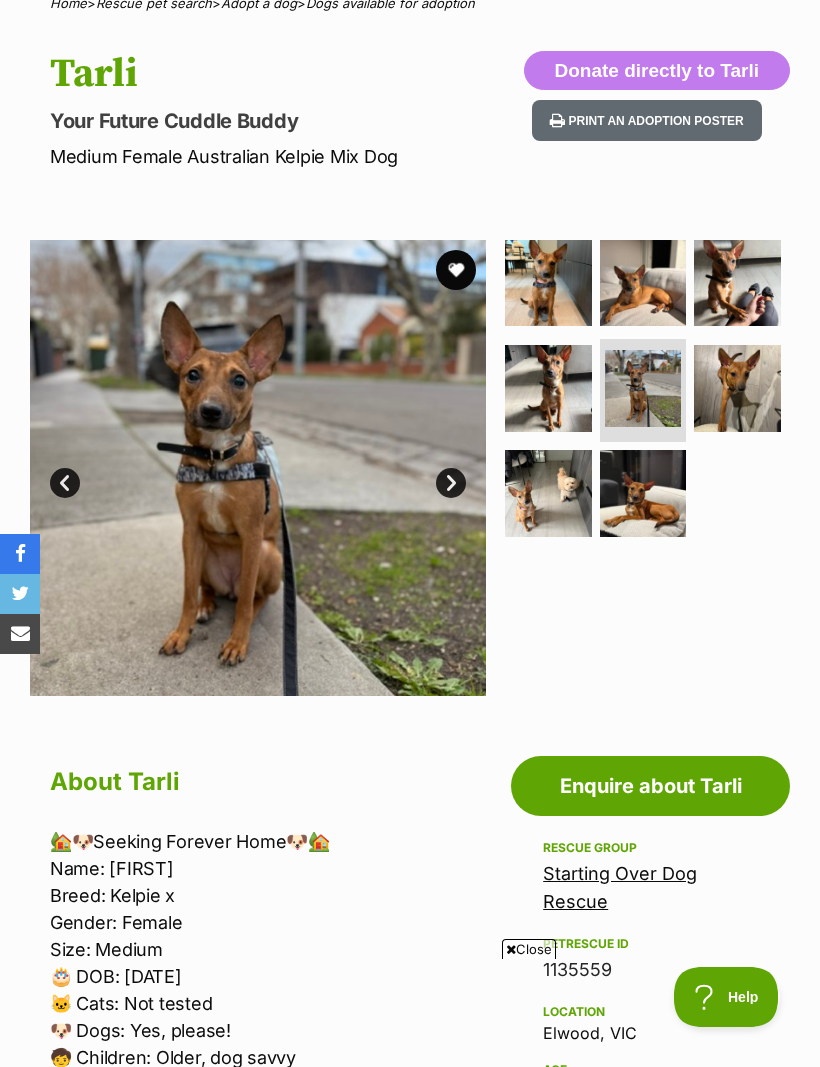 click at bounding box center [737, 388] 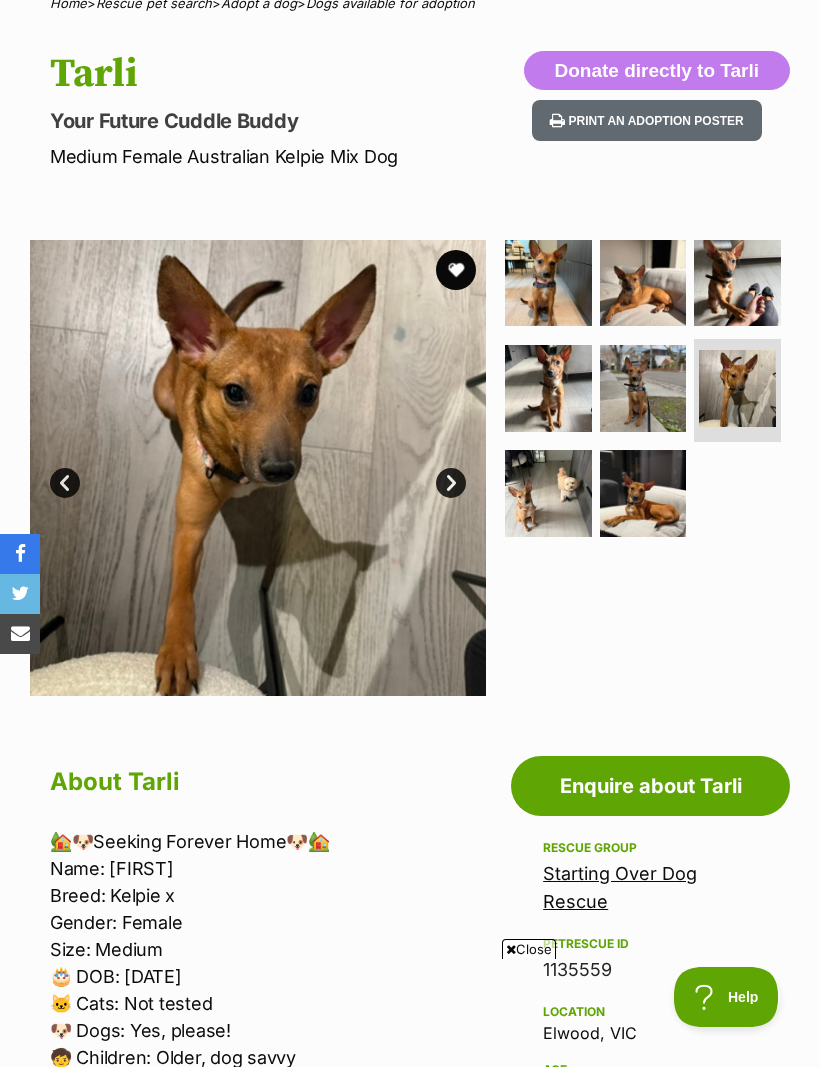 click at bounding box center [548, 493] 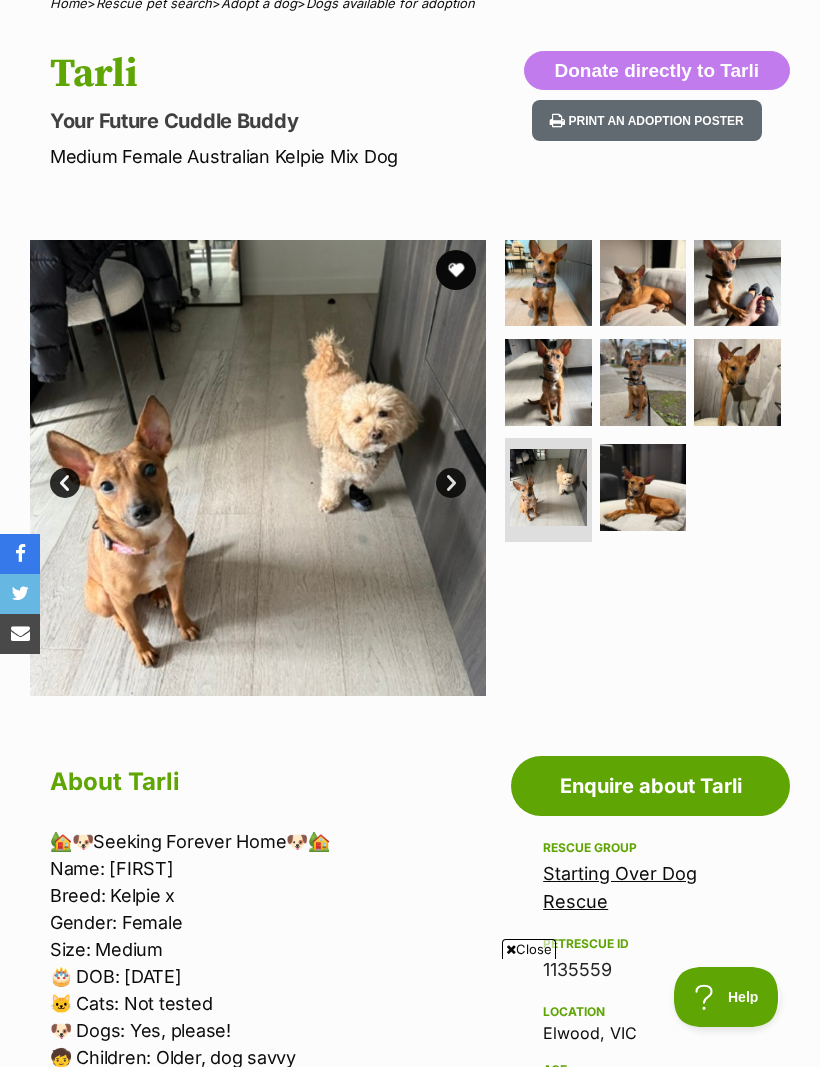 click at bounding box center (643, 487) 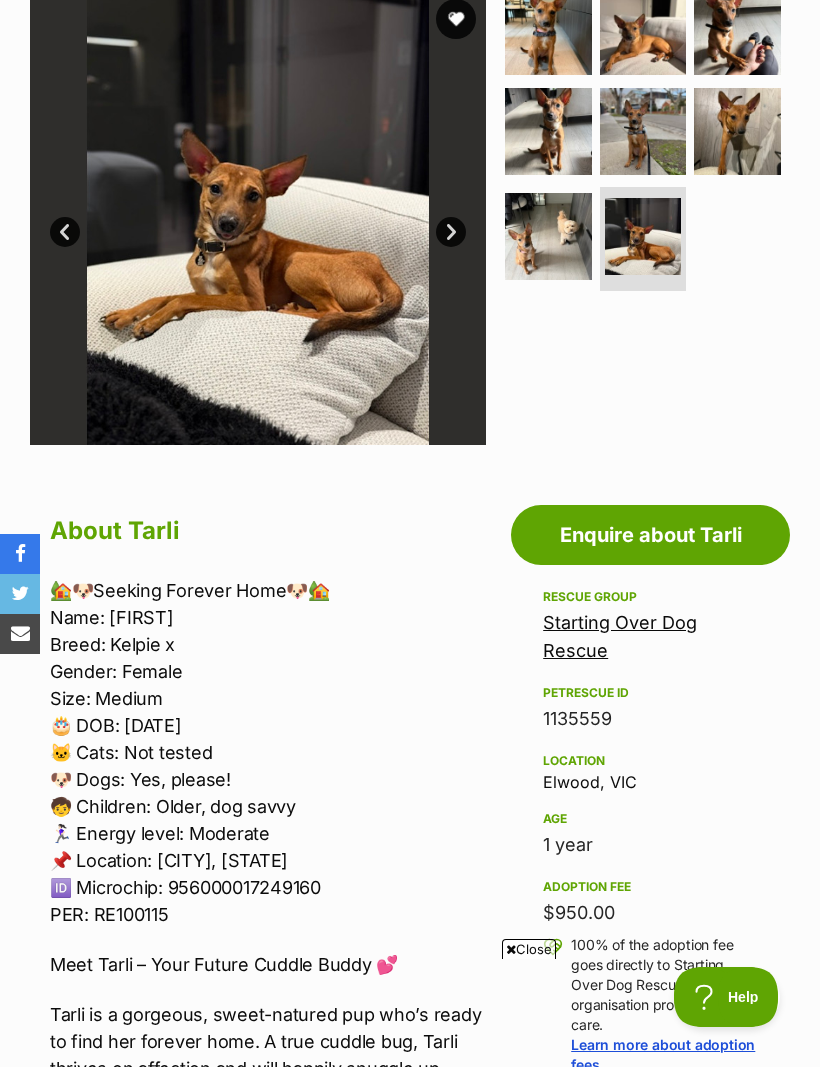 scroll, scrollTop: 426, scrollLeft: 0, axis: vertical 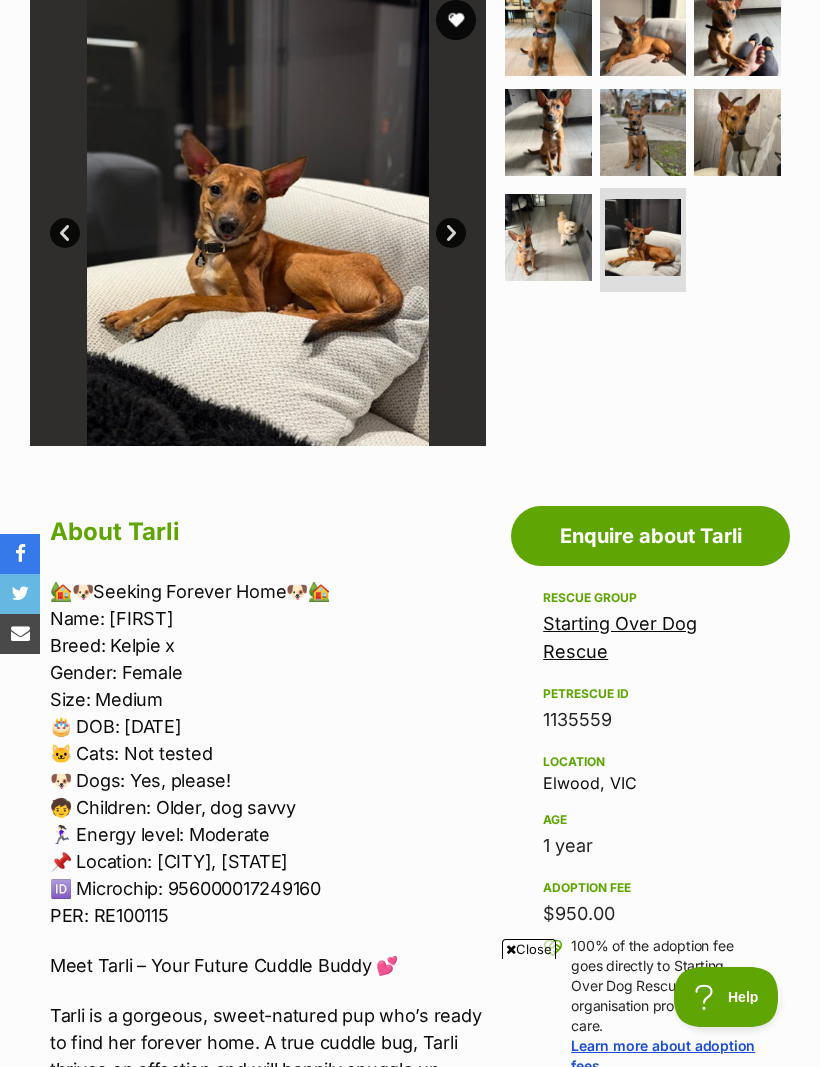 click at bounding box center [548, 237] 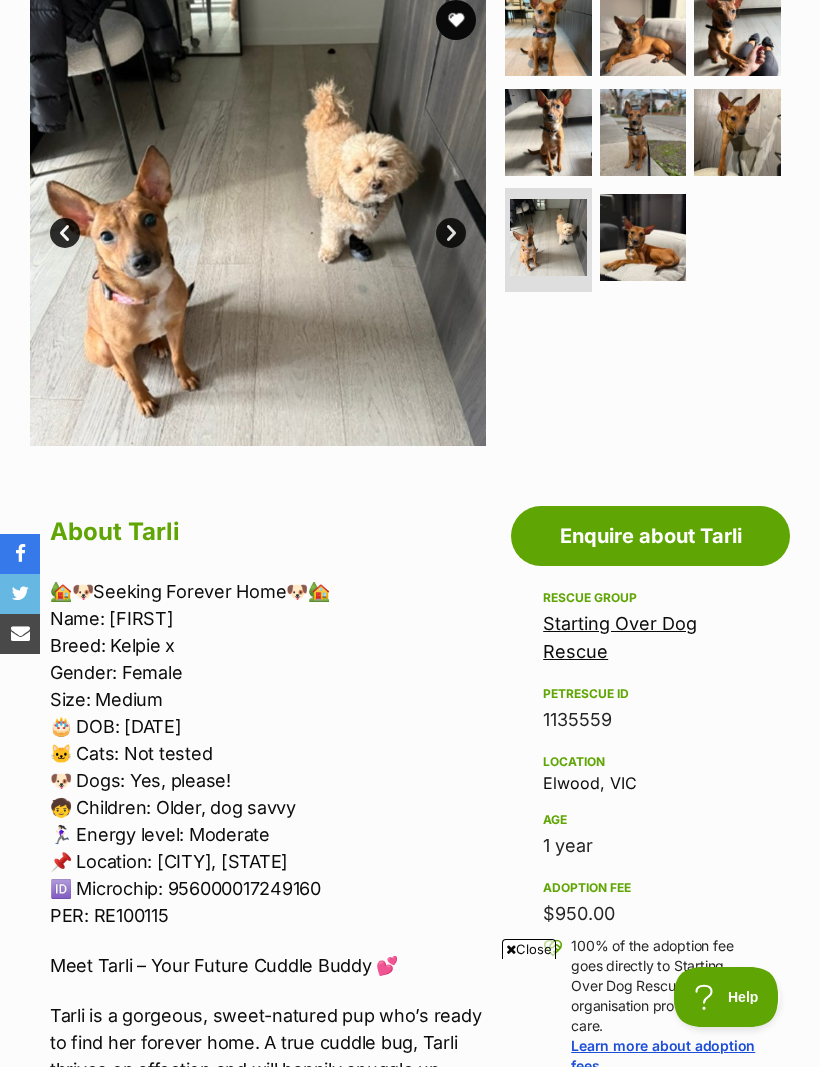 click on "Next" at bounding box center [451, 233] 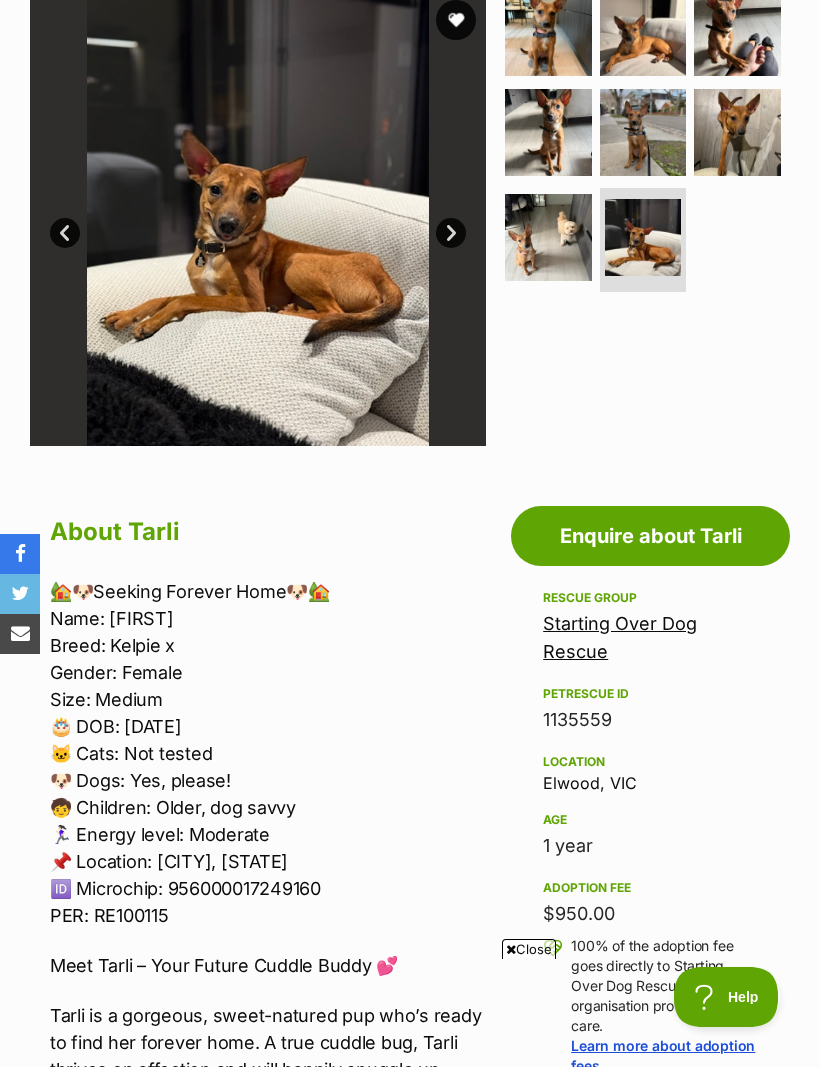 click on "Next" at bounding box center [451, 233] 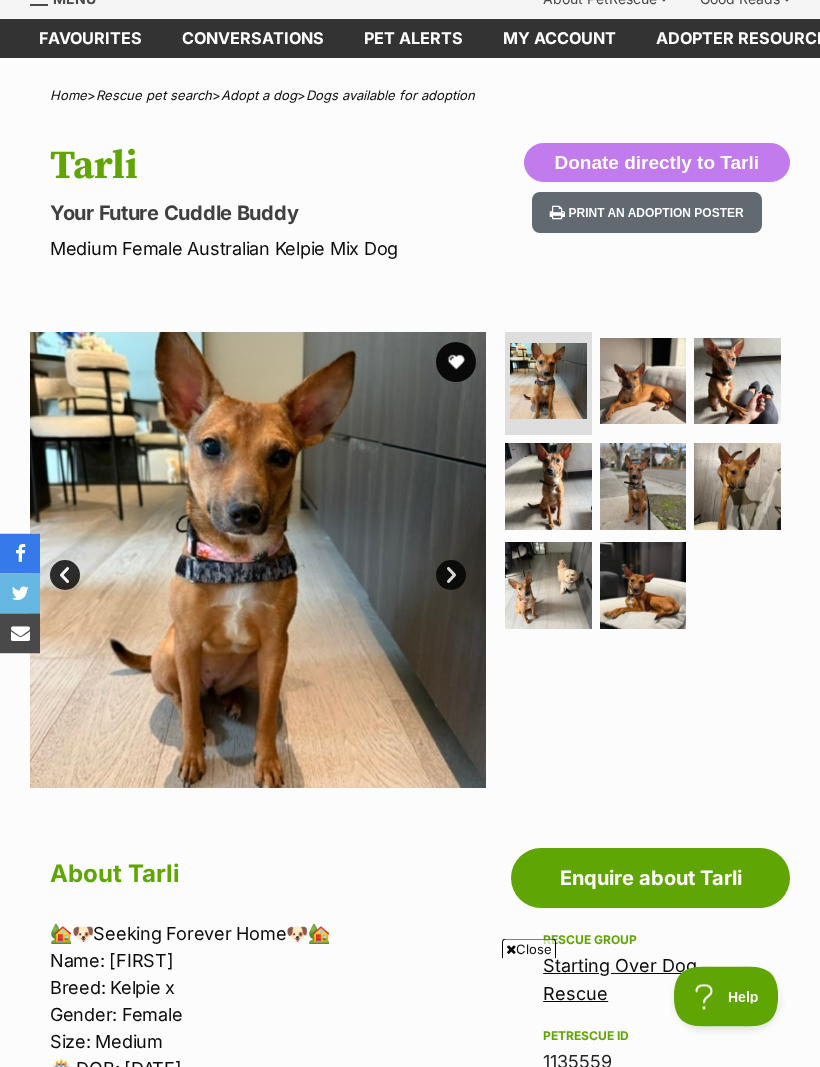 scroll, scrollTop: 0, scrollLeft: 0, axis: both 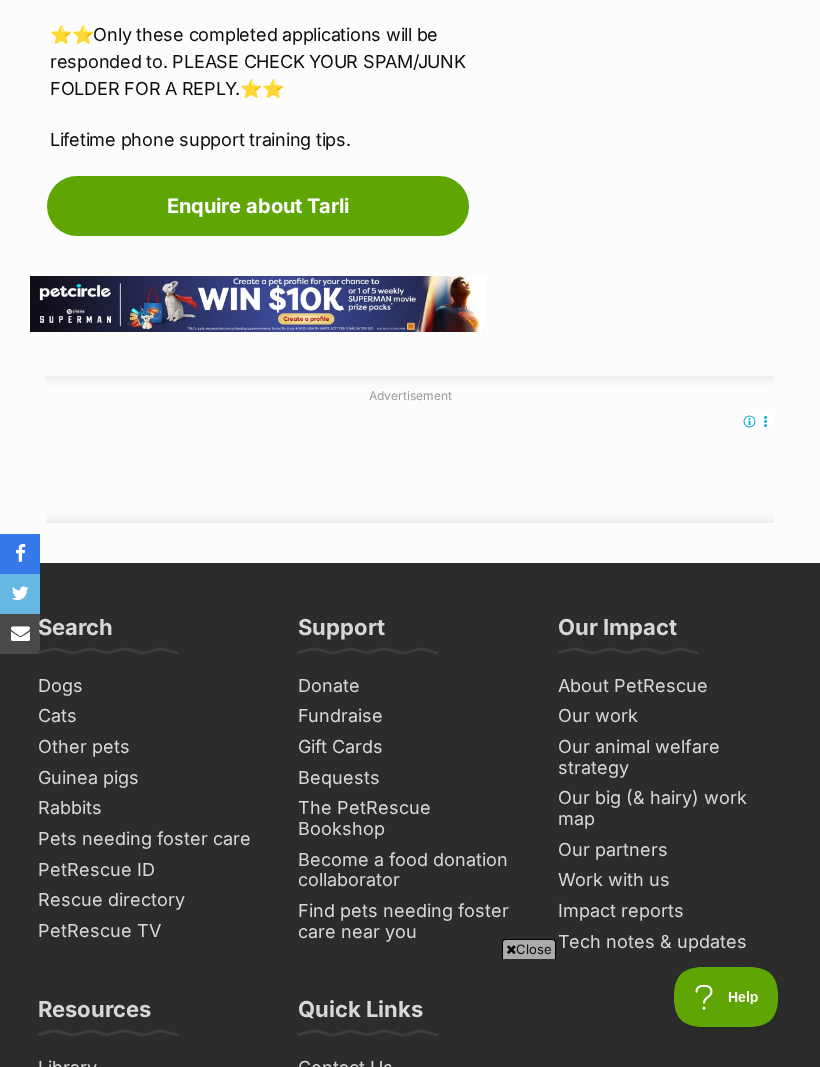 click on "Enquire about Tarli" at bounding box center (258, 206) 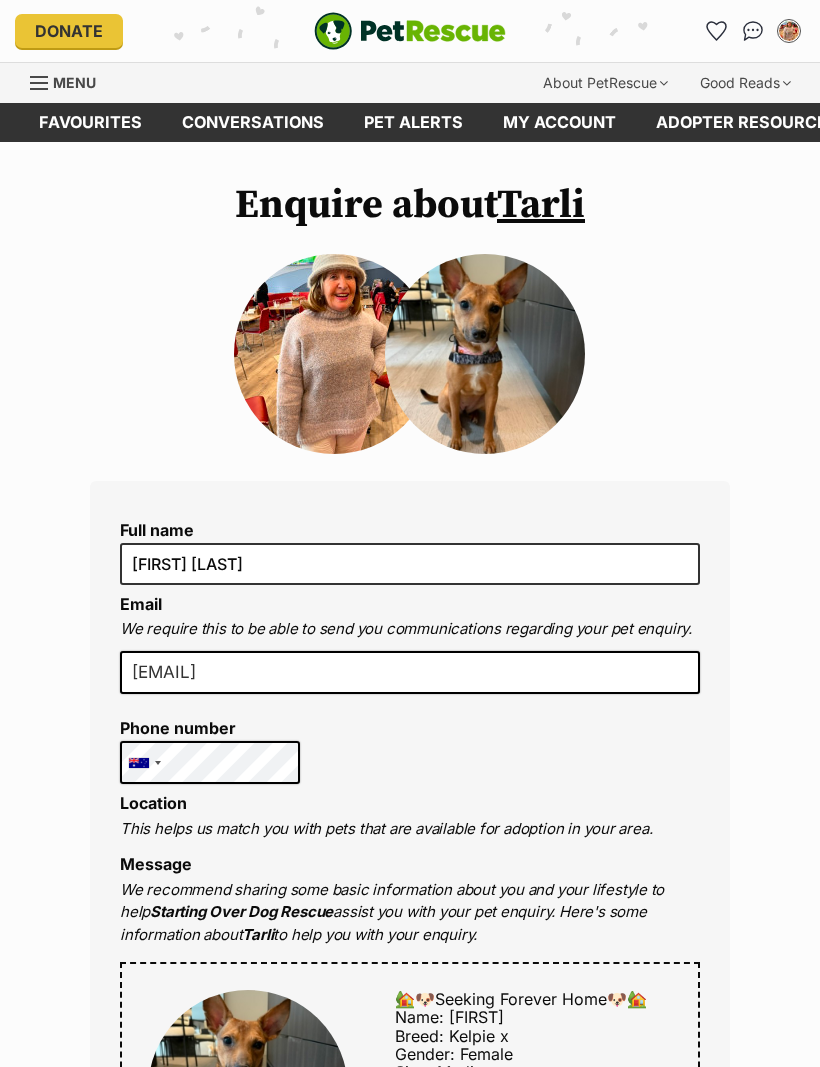scroll, scrollTop: 0, scrollLeft: 0, axis: both 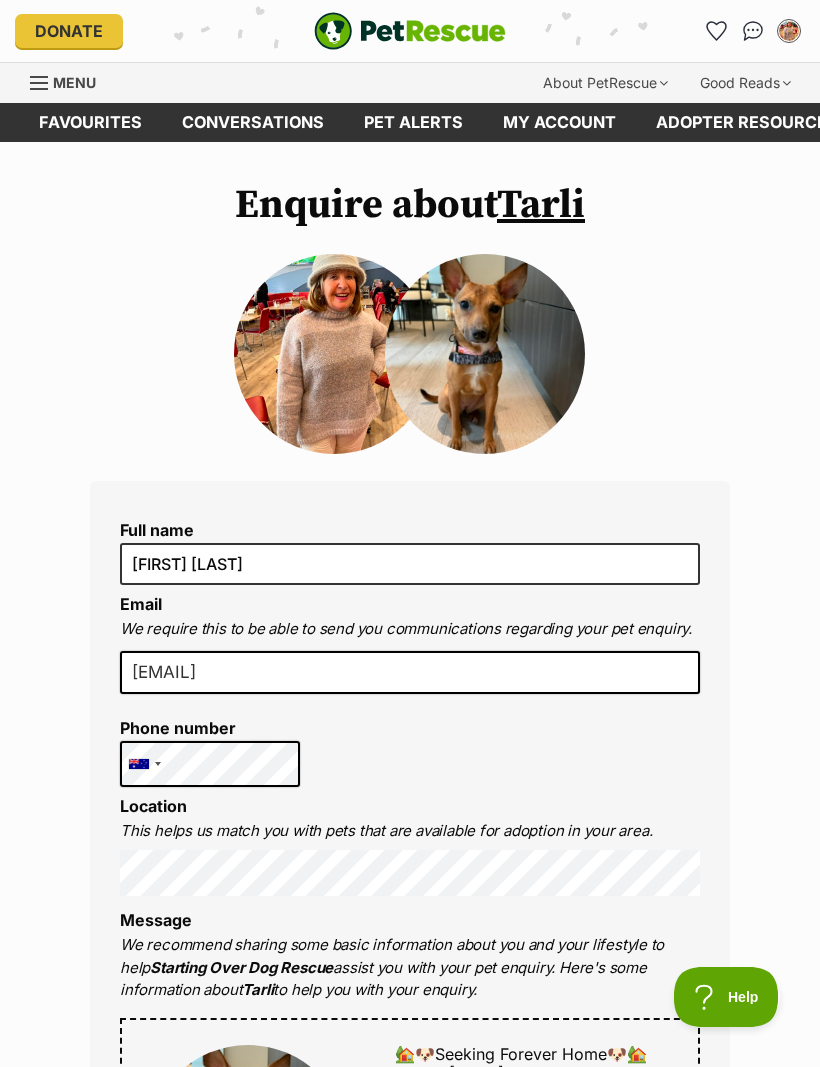 click on "My account" at bounding box center [559, 122] 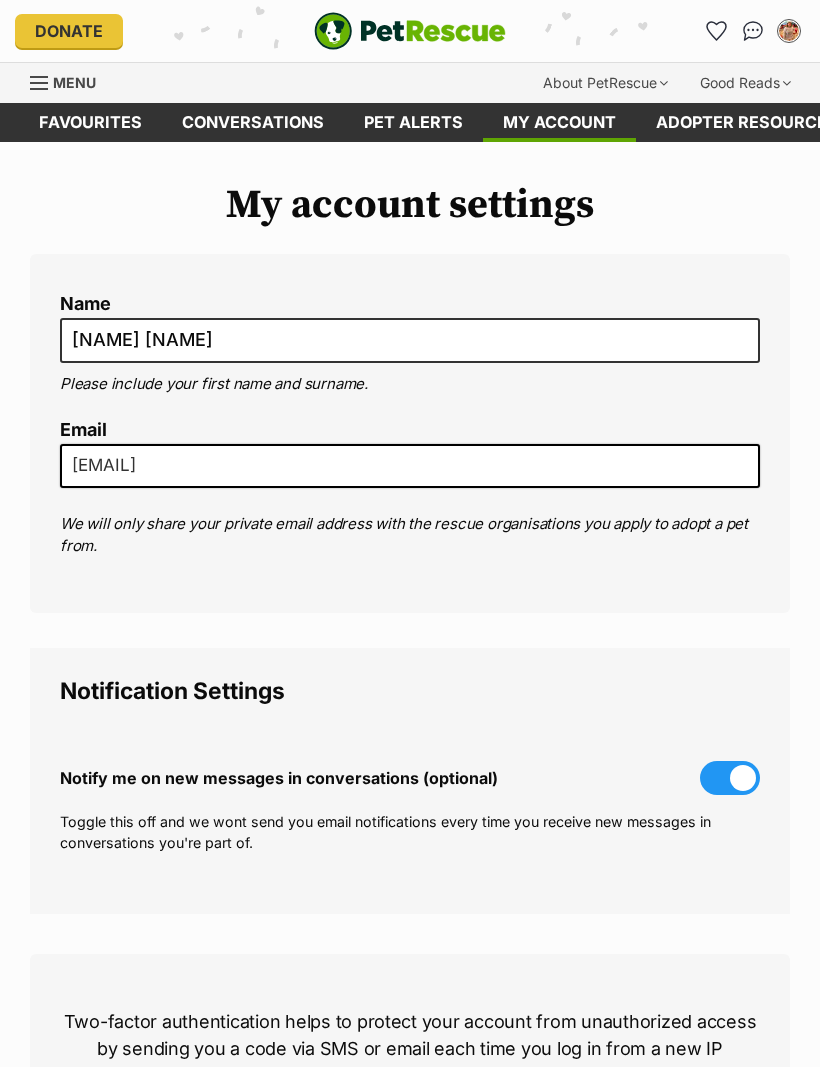 scroll, scrollTop: 0, scrollLeft: 0, axis: both 